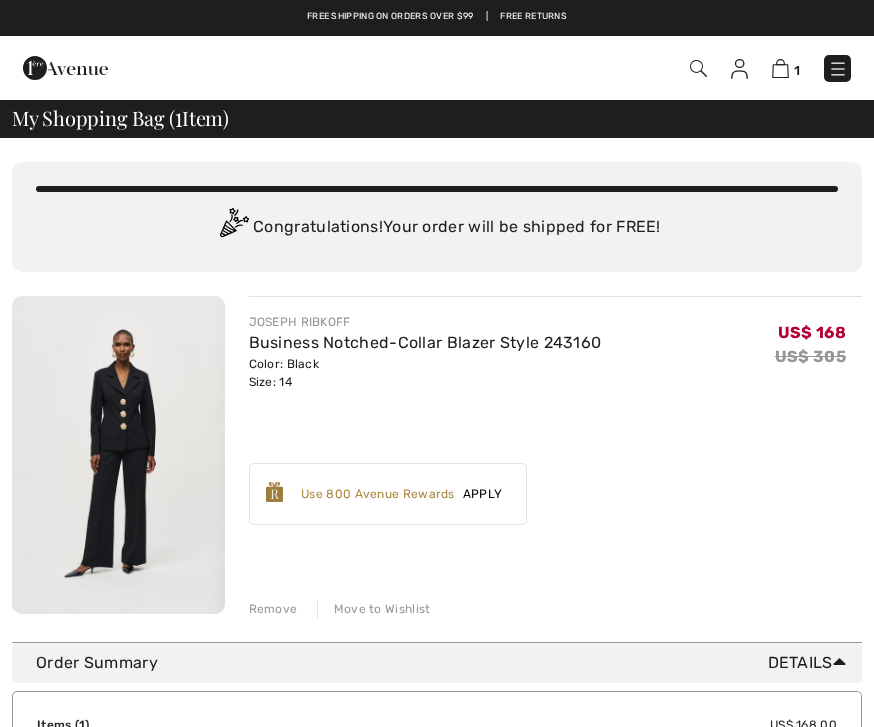scroll, scrollTop: 0, scrollLeft: 0, axis: both 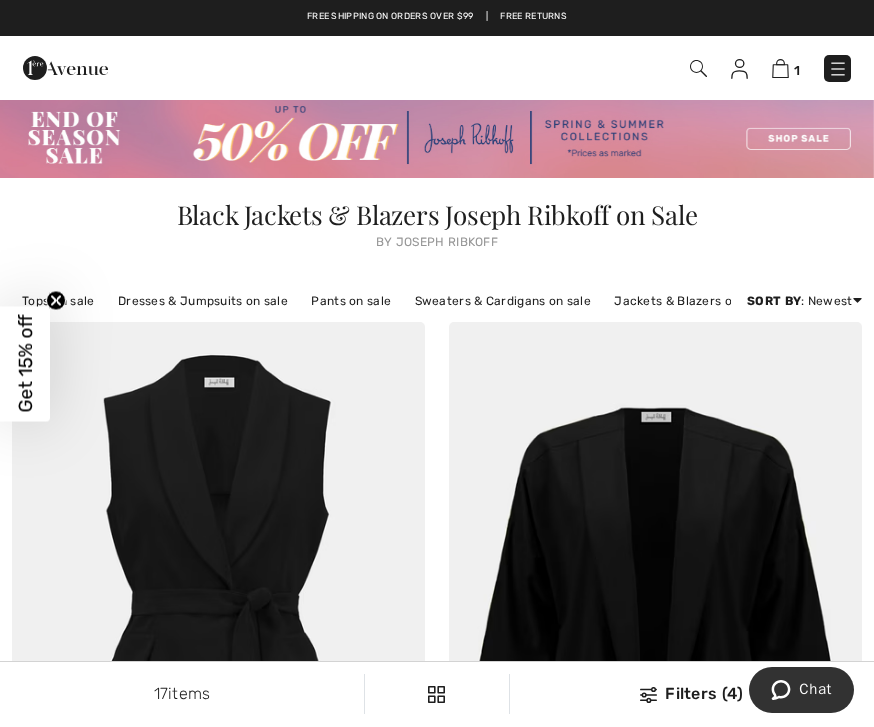 click on "Filters (4)" at bounding box center [692, 694] 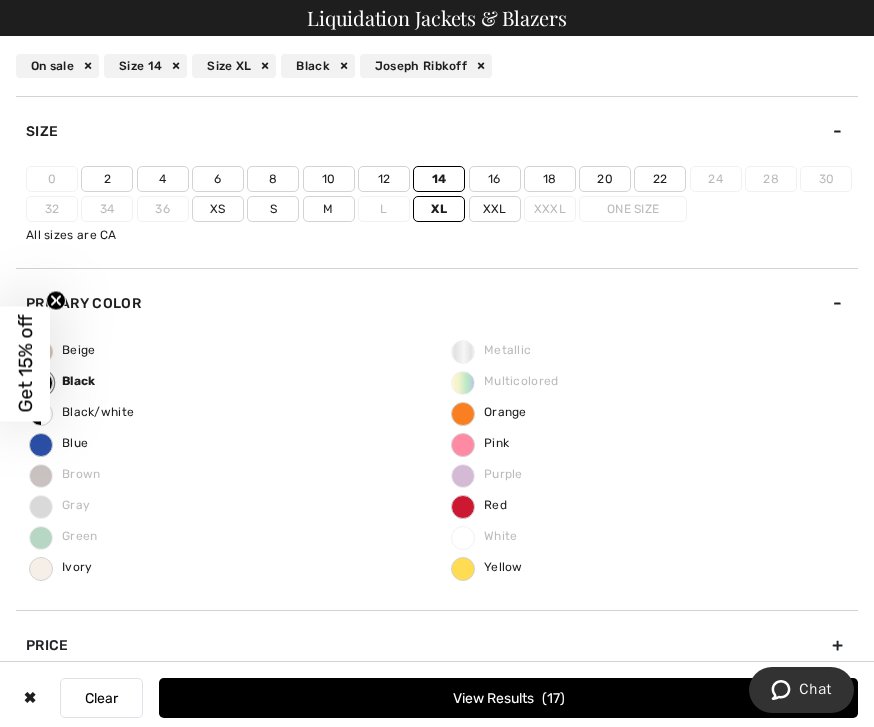 click on "Clear" at bounding box center [101, 698] 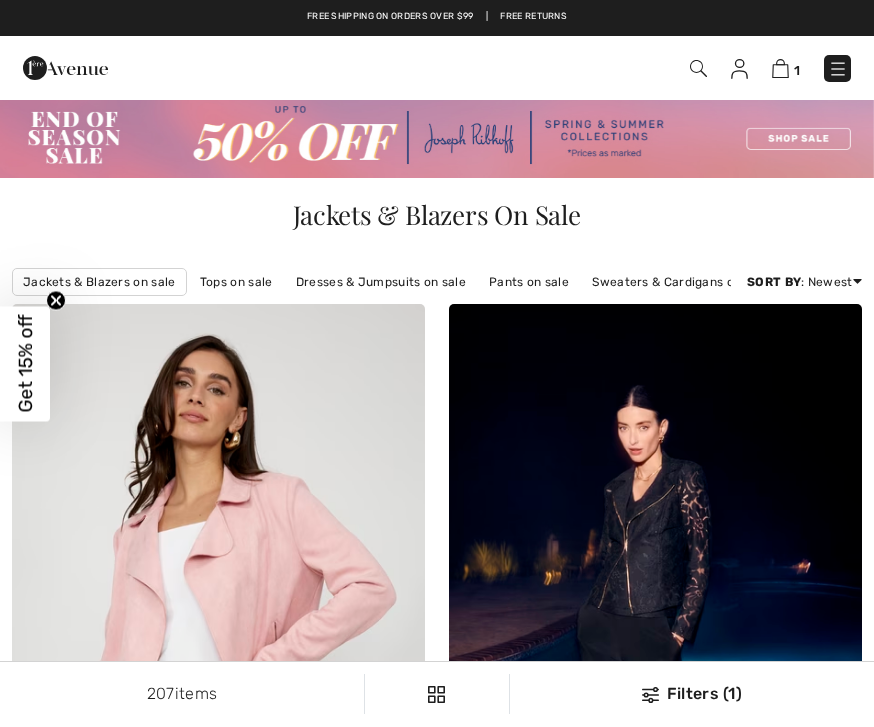 scroll, scrollTop: 0, scrollLeft: 0, axis: both 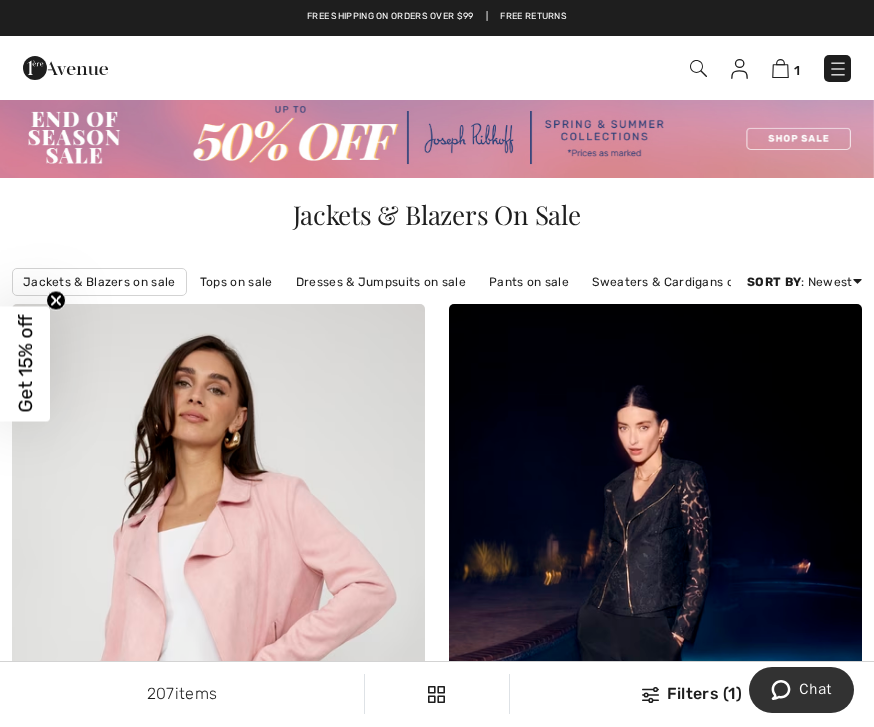 click on "207  items
Filters (1)
✖
Clear
View Results 207" at bounding box center (437, 694) 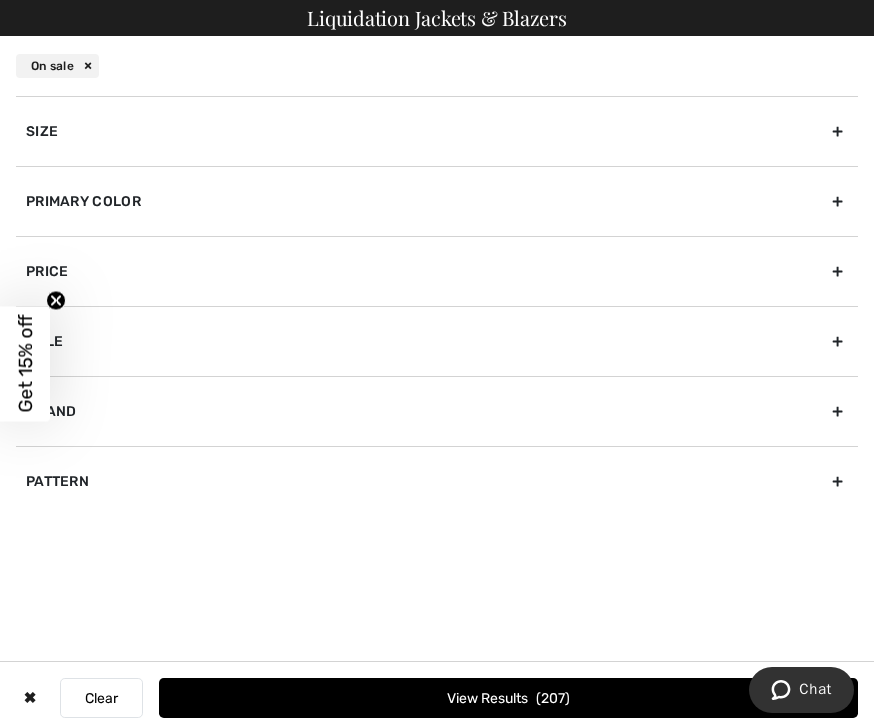 click on "✖" at bounding box center [30, 698] 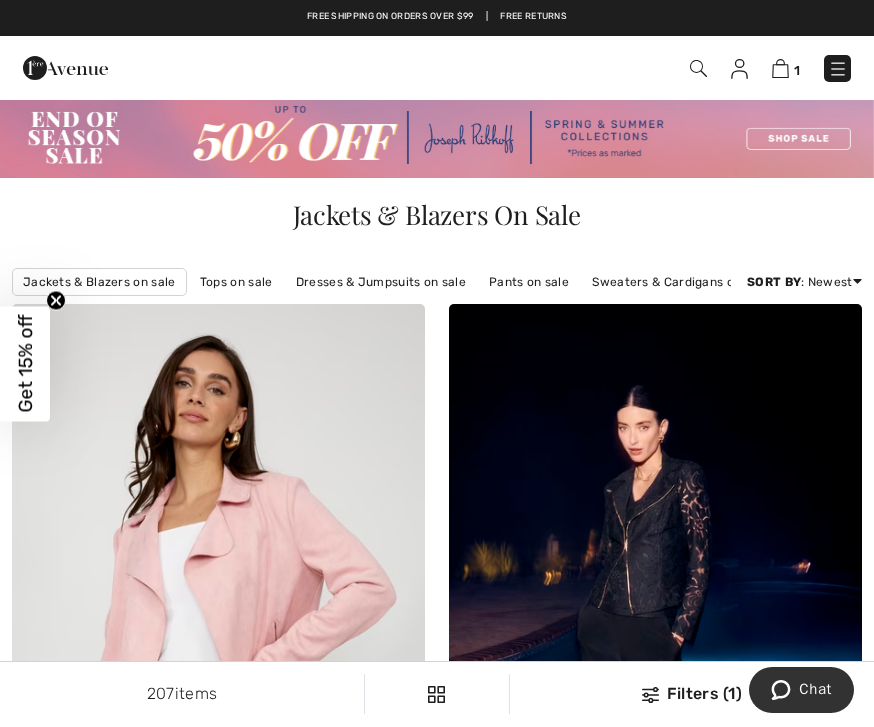 click at bounding box center (739, 69) 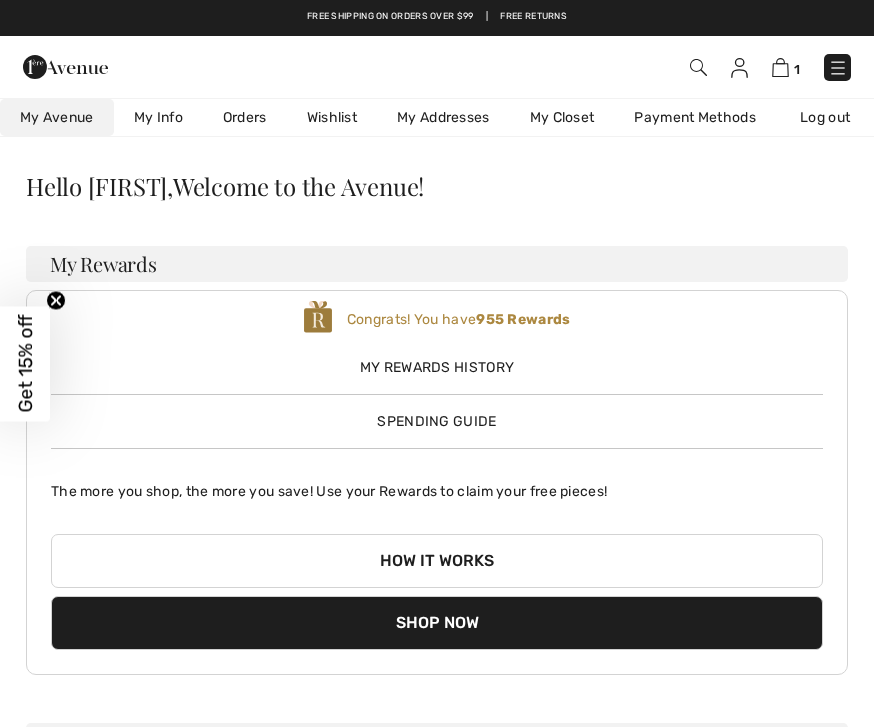 scroll, scrollTop: 0, scrollLeft: 0, axis: both 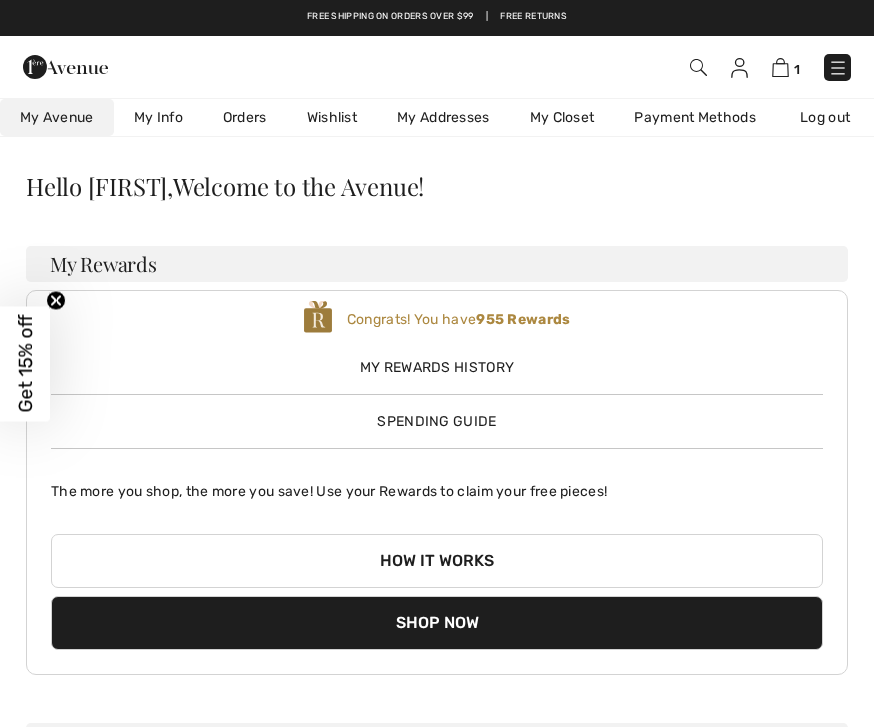 click on "Wishlist" at bounding box center (332, 117) 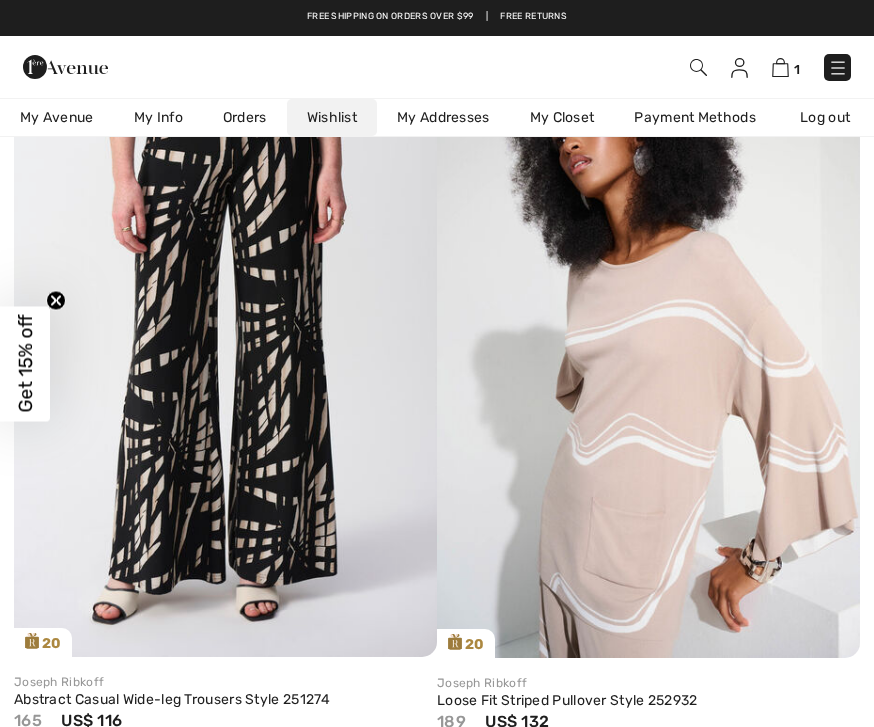 scroll, scrollTop: 326, scrollLeft: 0, axis: vertical 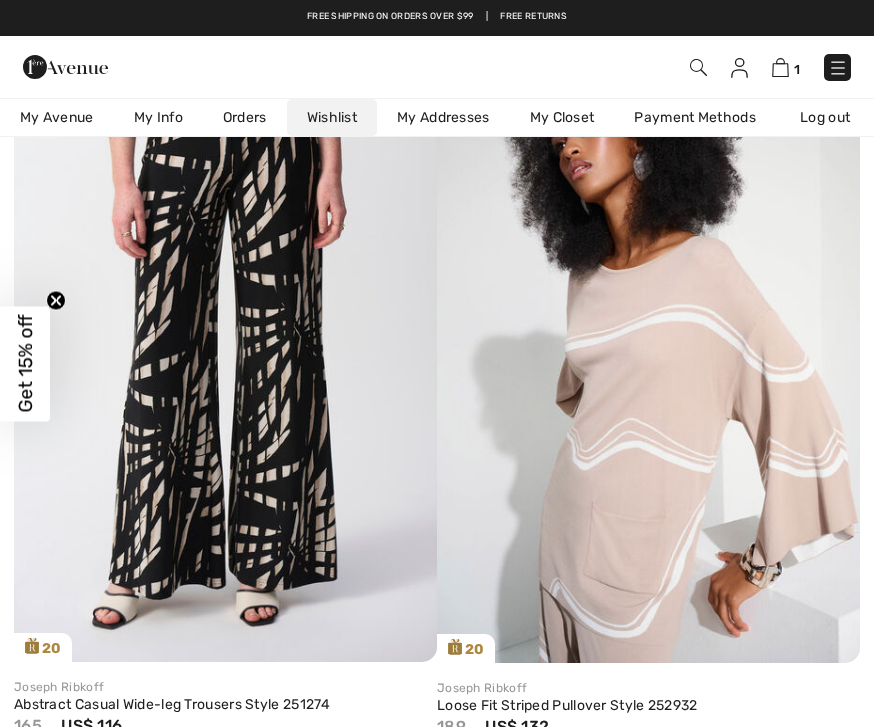 click at bounding box center [225, 345] 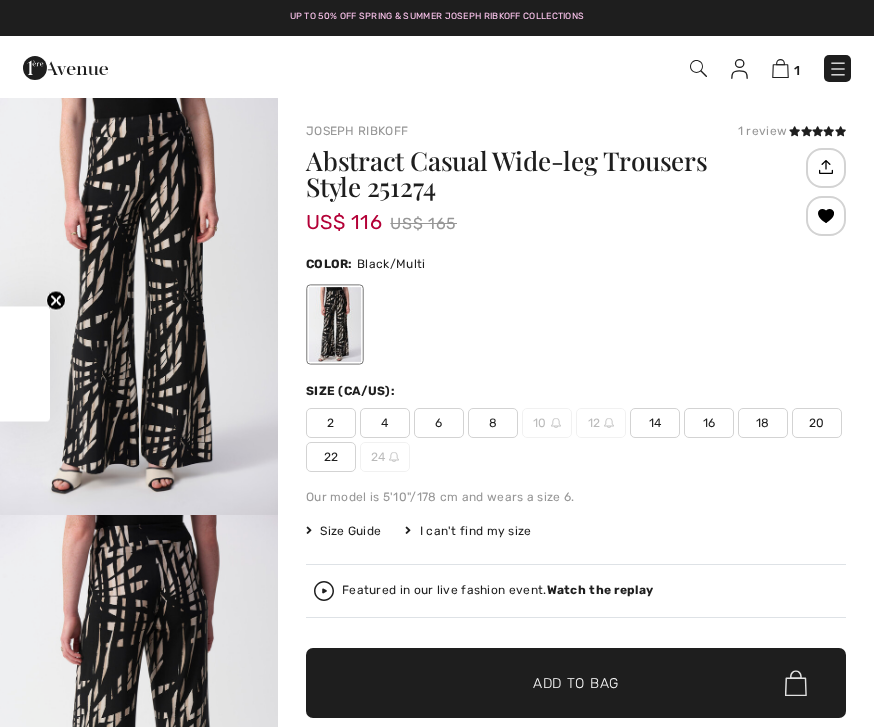 scroll, scrollTop: 0, scrollLeft: 0, axis: both 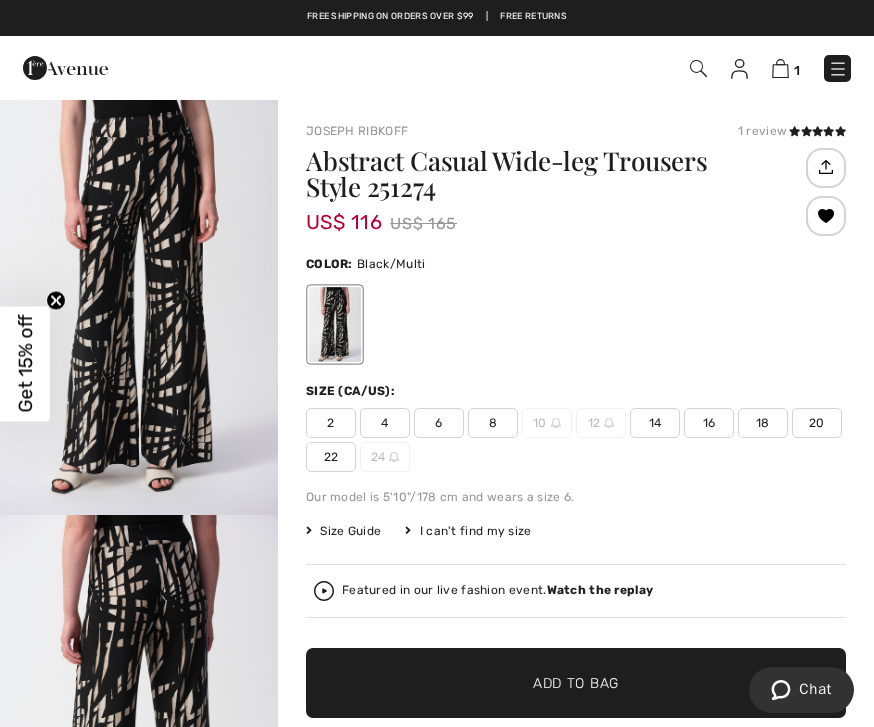 click on "14" at bounding box center [655, 423] 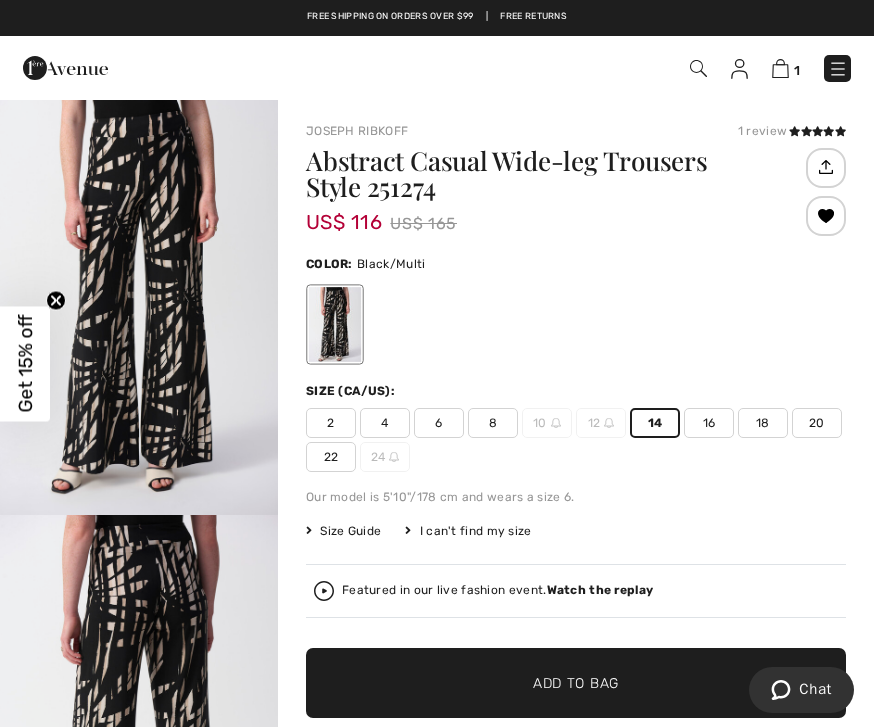 click on "Add to Bag" at bounding box center [576, 683] 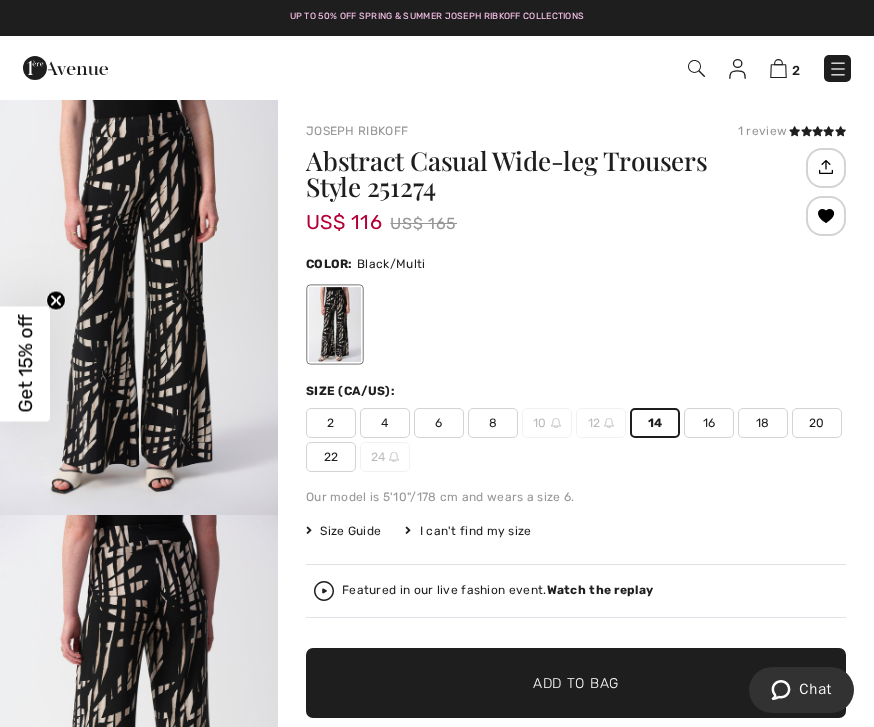 click on "Add to Bag" at bounding box center (576, 683) 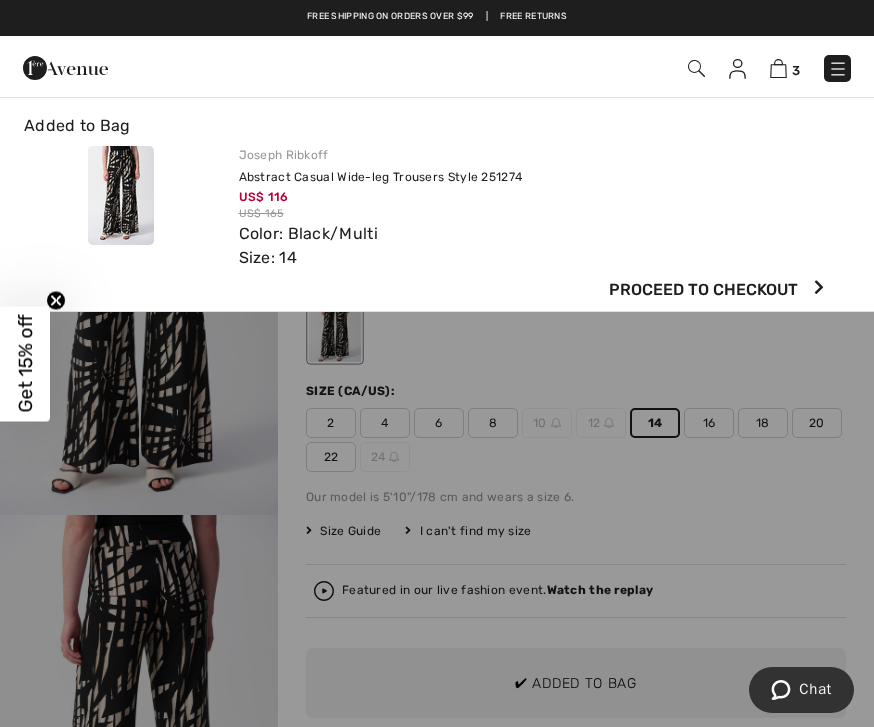 click at bounding box center [778, 68] 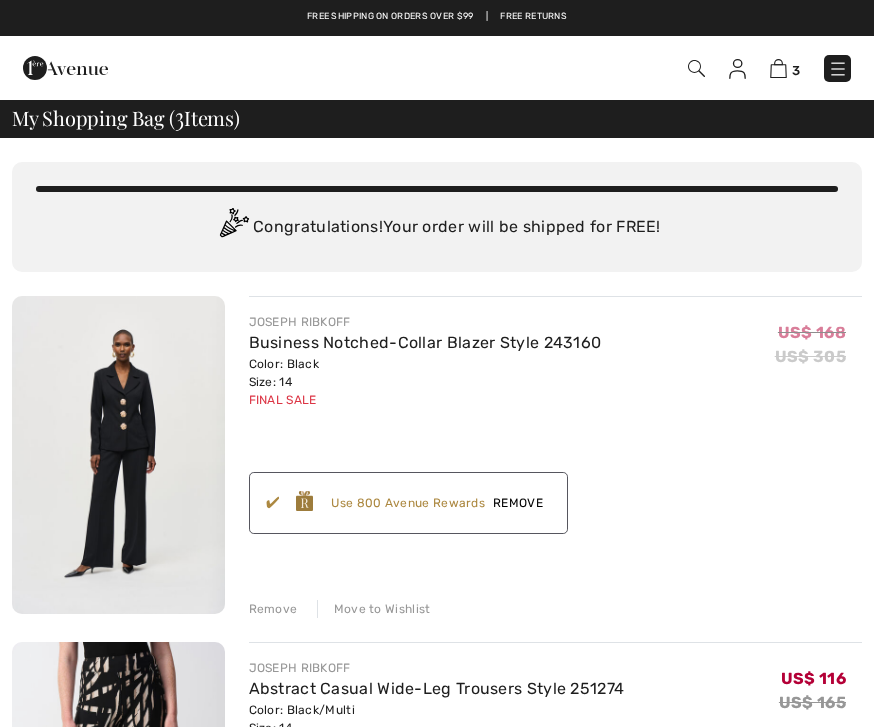 scroll, scrollTop: 0, scrollLeft: 0, axis: both 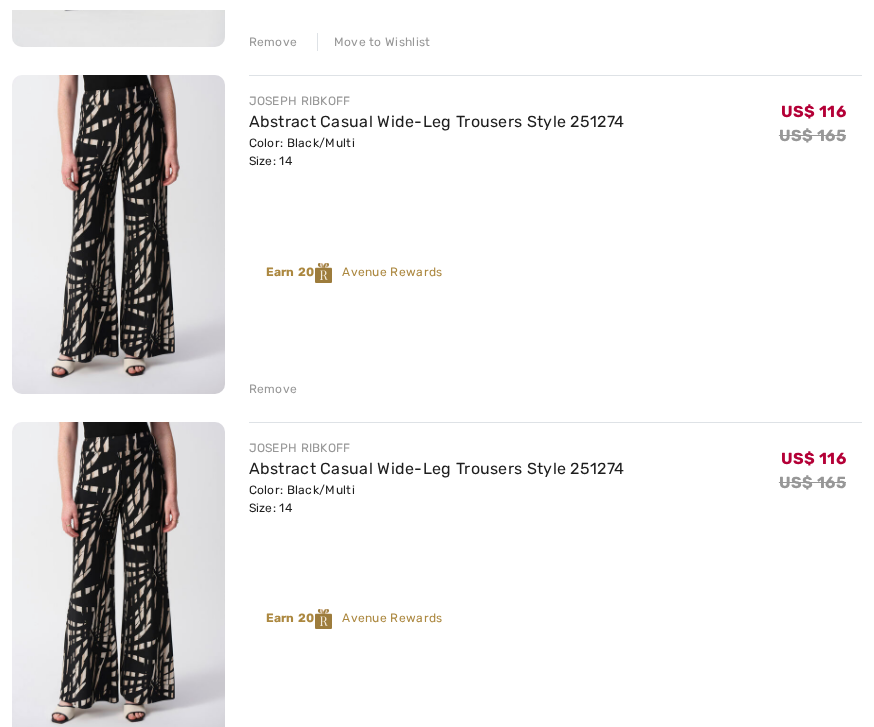 click on "Remove" at bounding box center [556, 733] 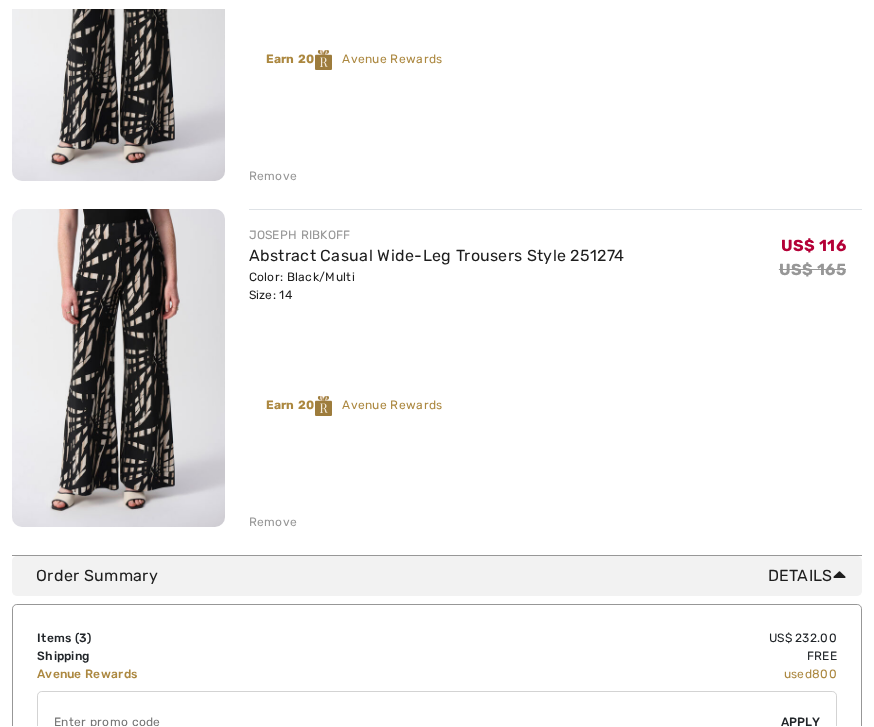 scroll, scrollTop: 780, scrollLeft: 0, axis: vertical 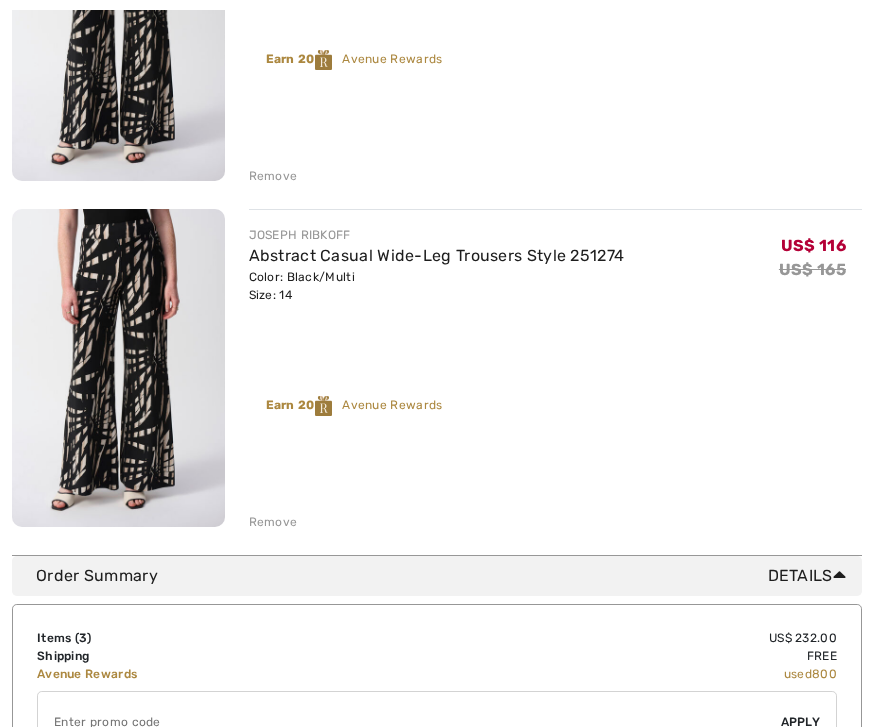 click on "Remove" at bounding box center (273, 522) 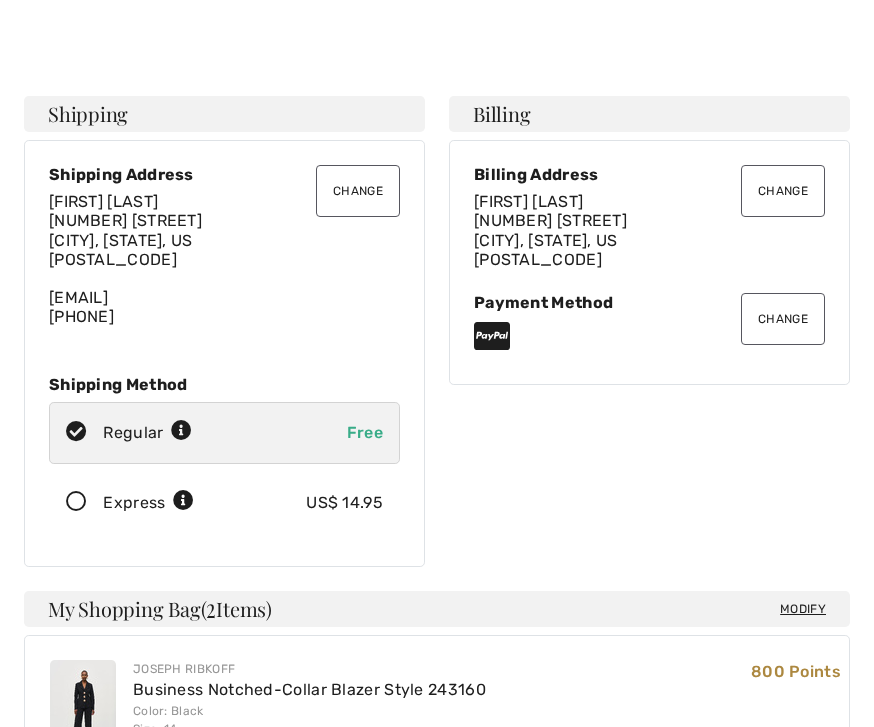 scroll, scrollTop: 0, scrollLeft: 0, axis: both 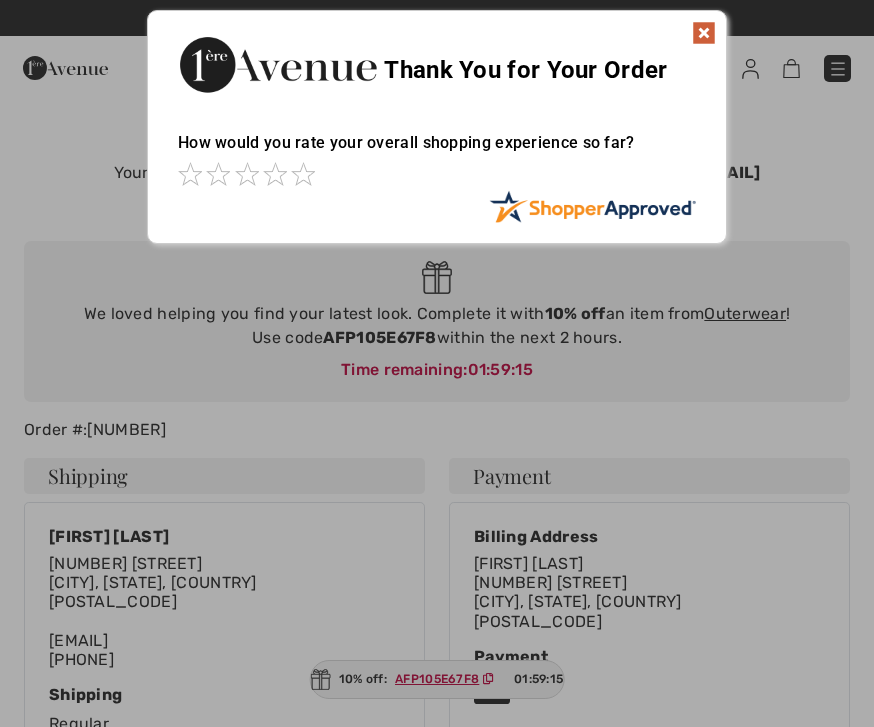 click at bounding box center [704, 33] 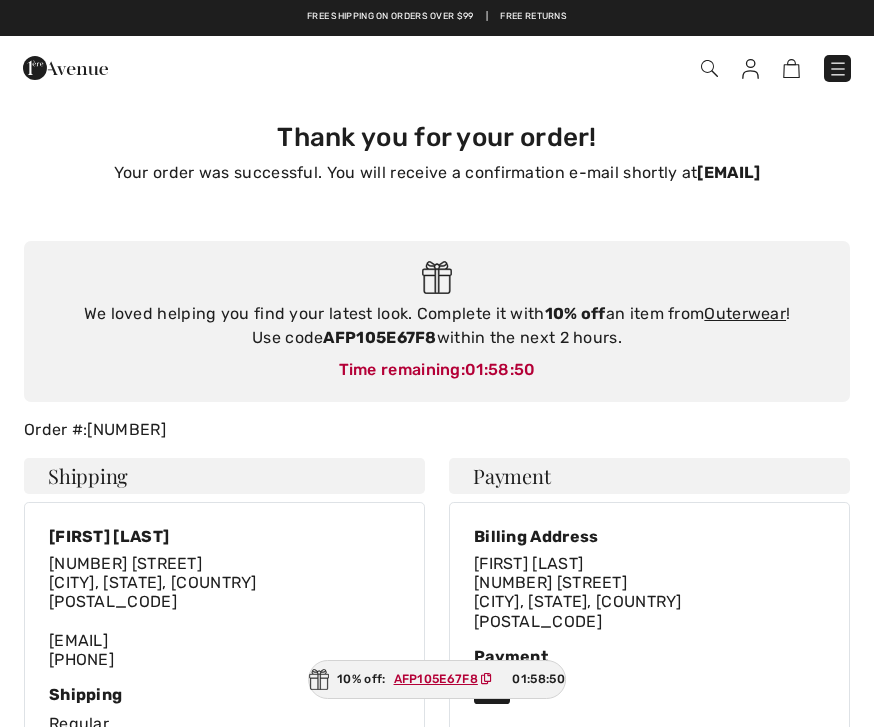 click at bounding box center (65, 68) 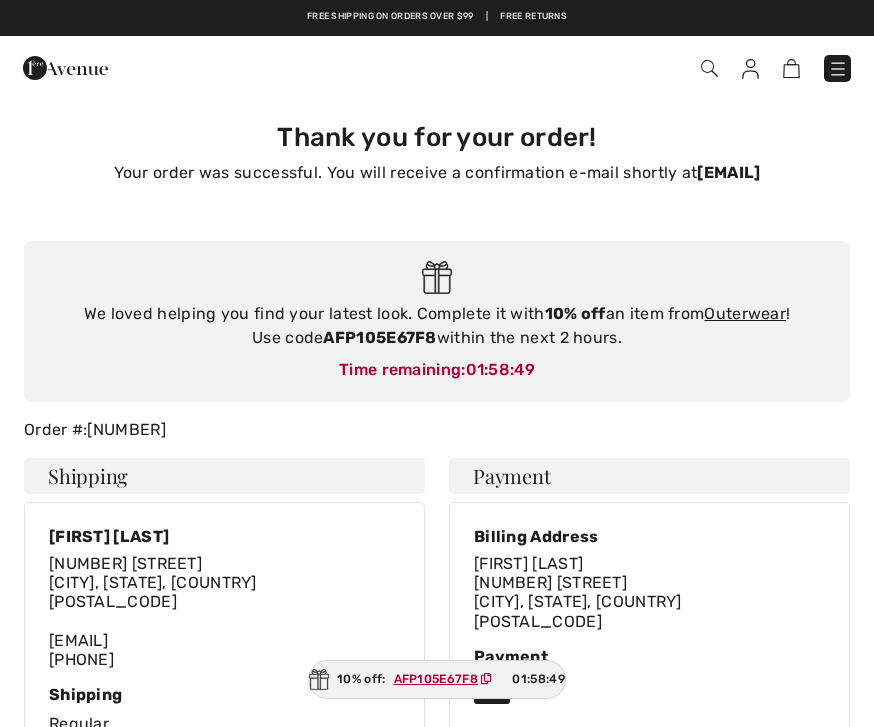 click at bounding box center (838, 69) 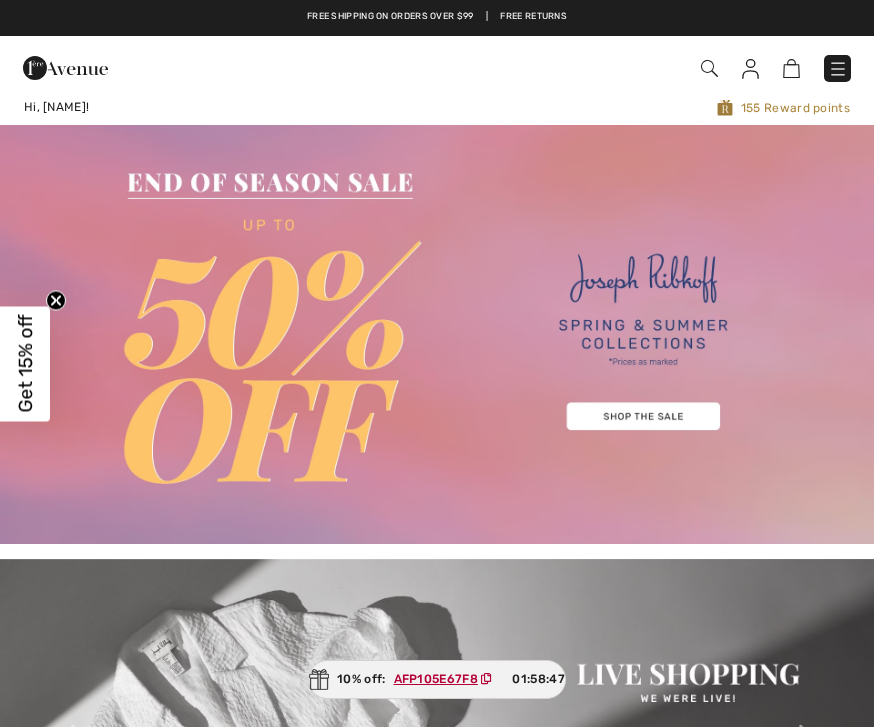 scroll, scrollTop: 0, scrollLeft: 0, axis: both 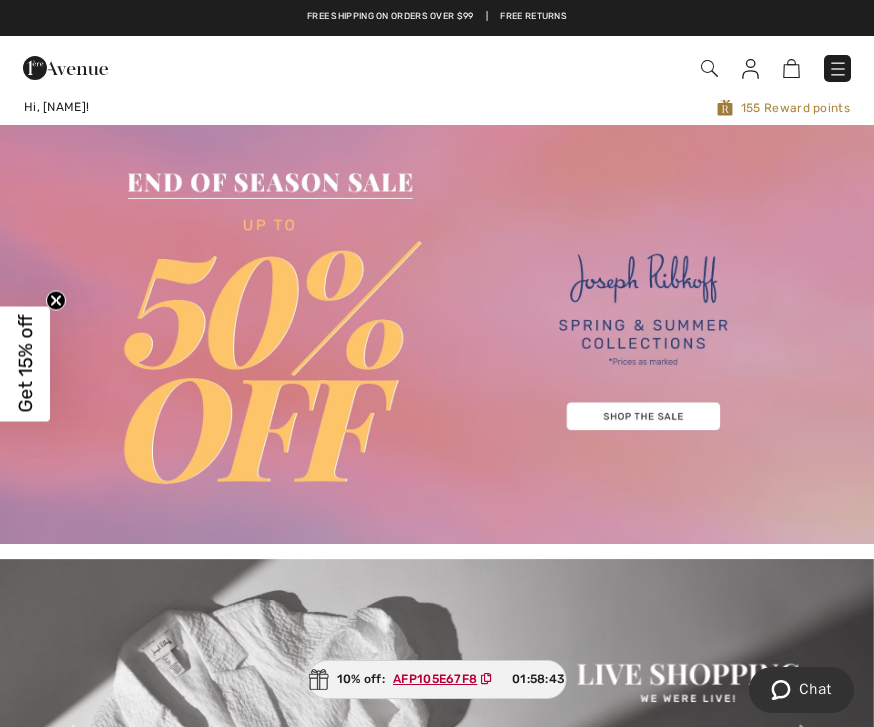 click at bounding box center [838, 69] 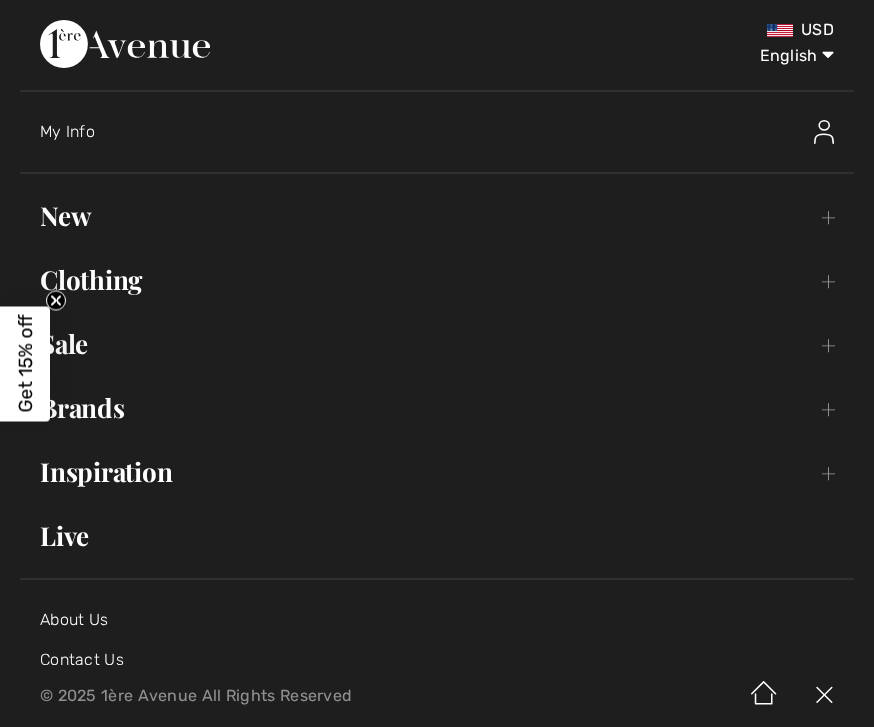 click on "Sale Toggle submenu" at bounding box center (437, 344) 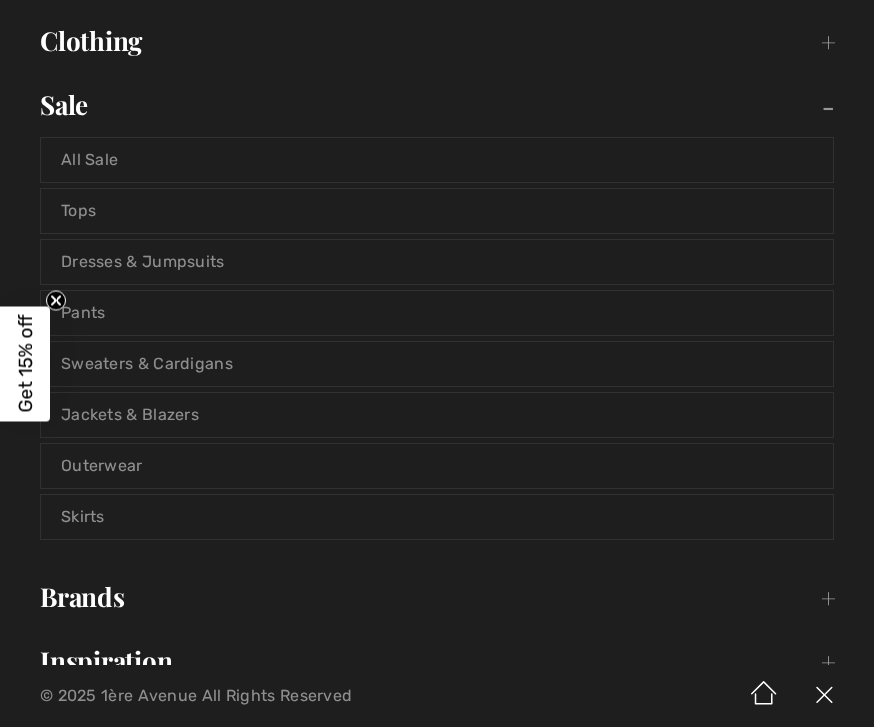 scroll, scrollTop: 240, scrollLeft: 0, axis: vertical 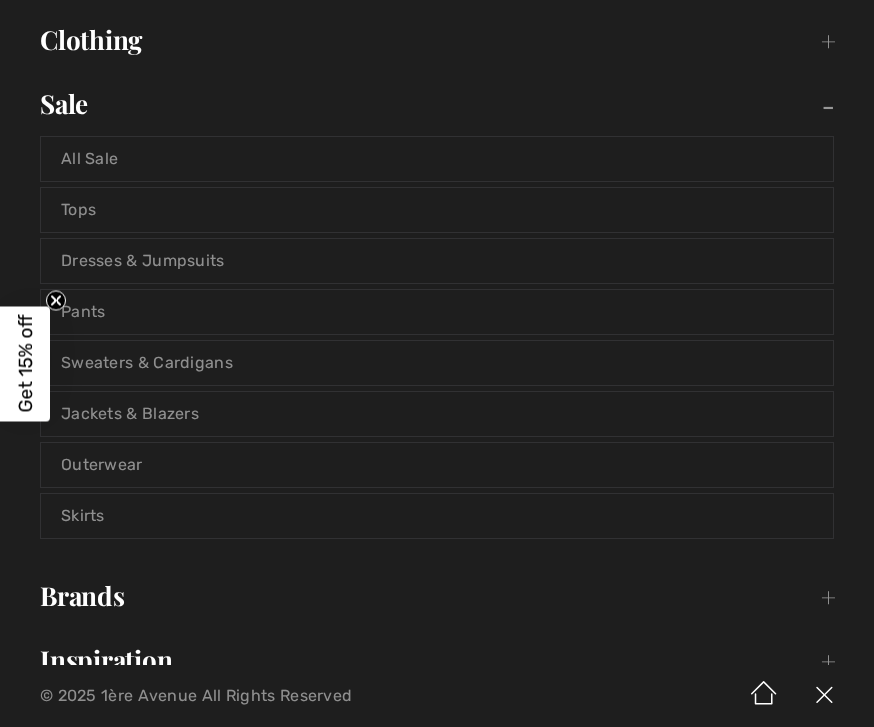 click on "Skirts" at bounding box center [437, 516] 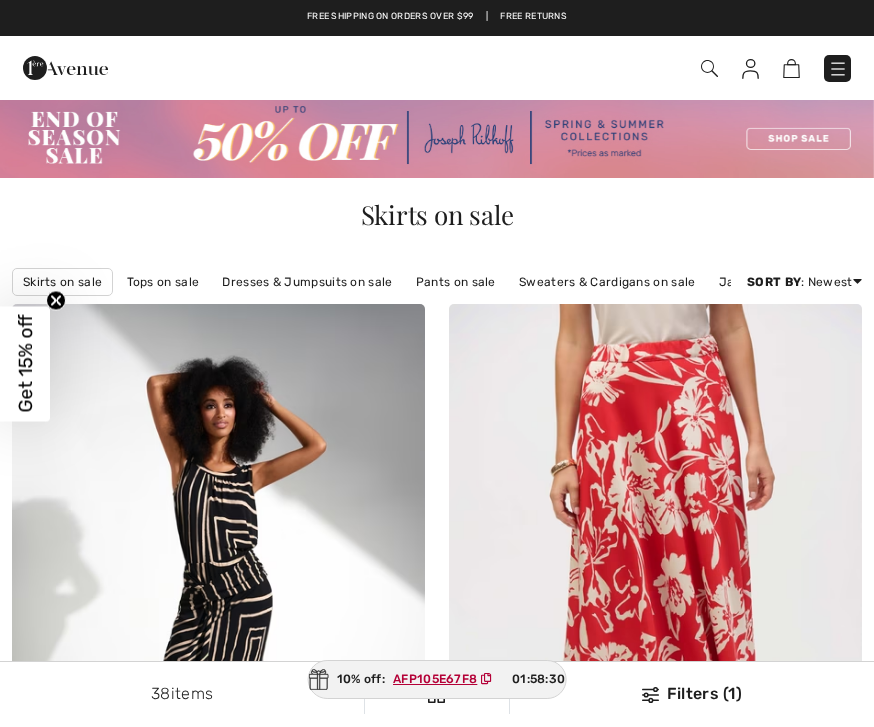 scroll, scrollTop: 0, scrollLeft: 0, axis: both 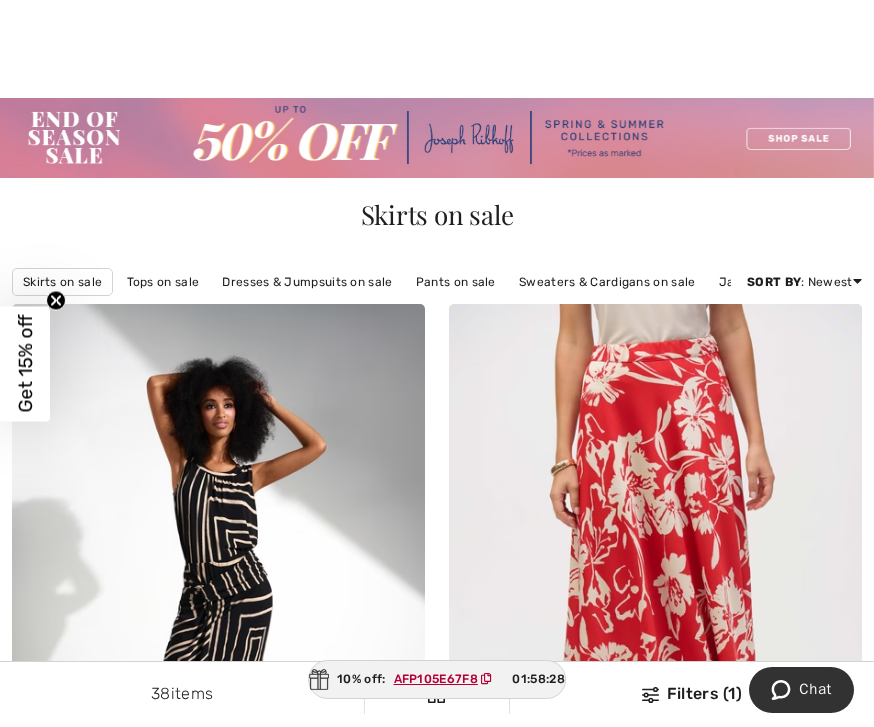 click on "Filters (1)" at bounding box center (692, 694) 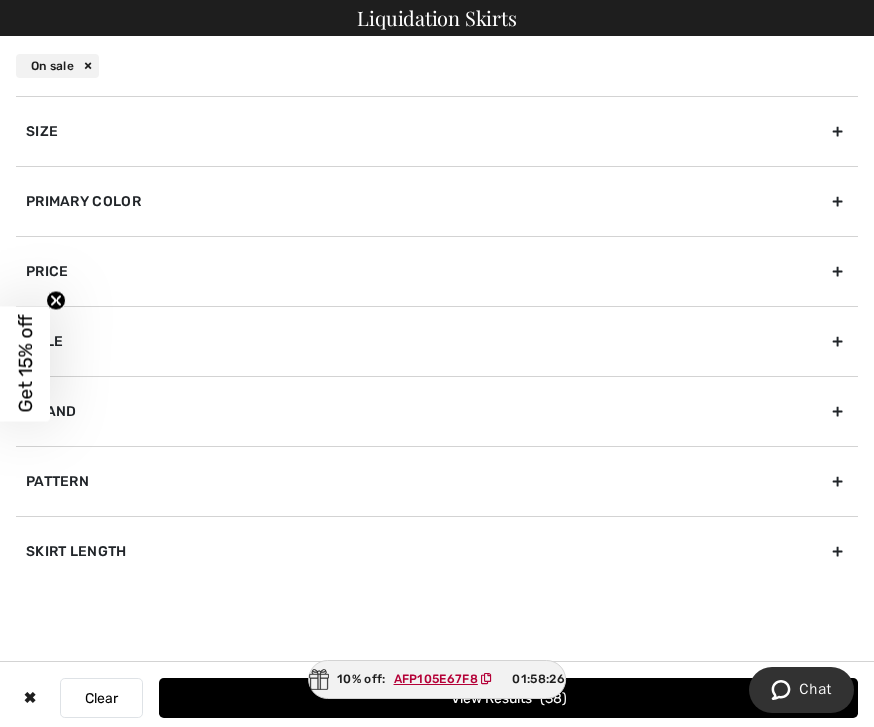 click on "Primary Color" at bounding box center (437, 201) 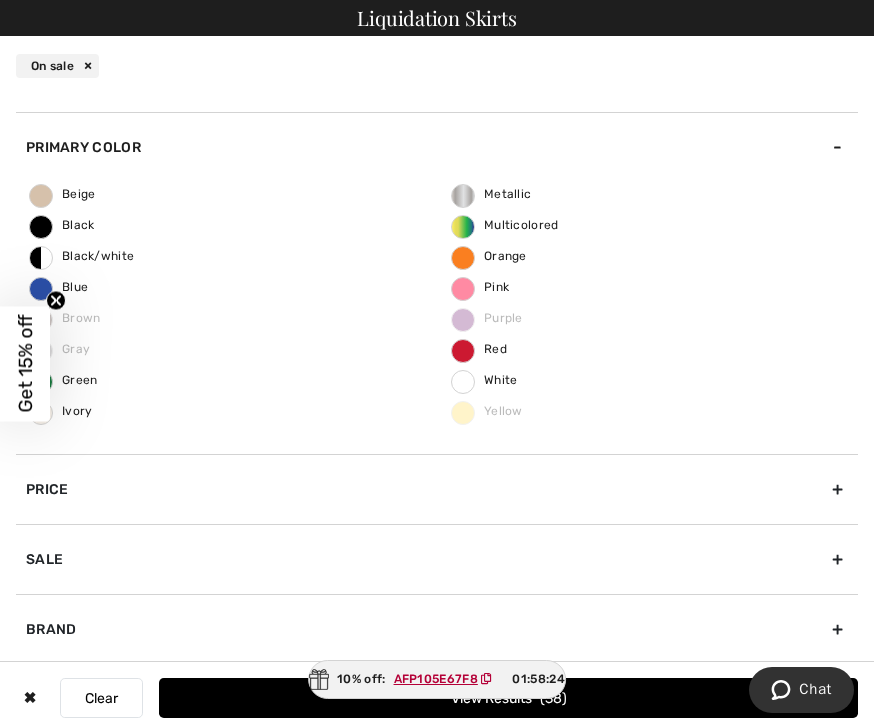 scroll, scrollTop: 55, scrollLeft: 0, axis: vertical 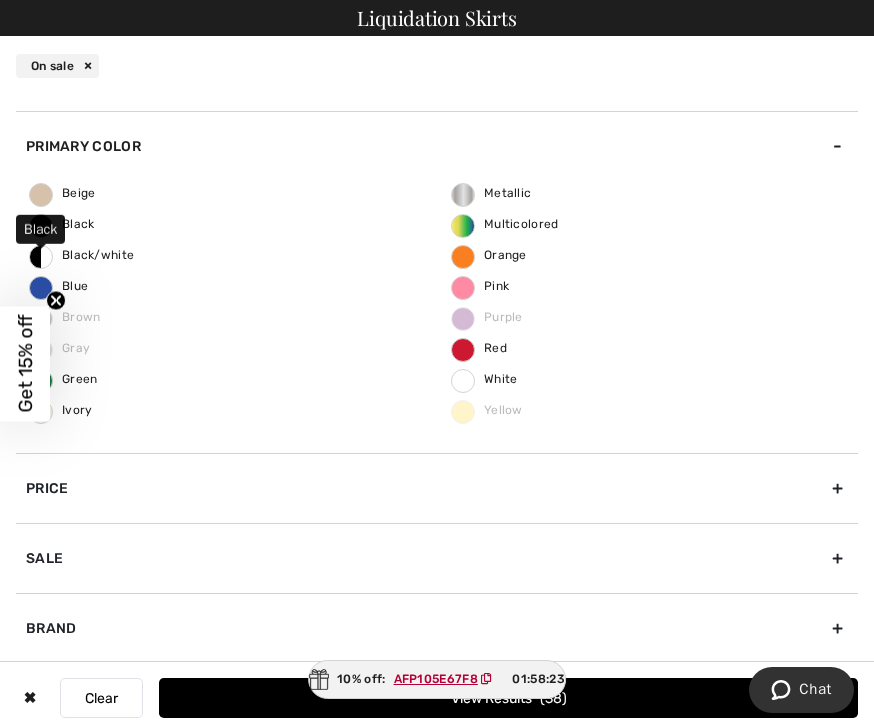 click on "Black" at bounding box center [62, 224] 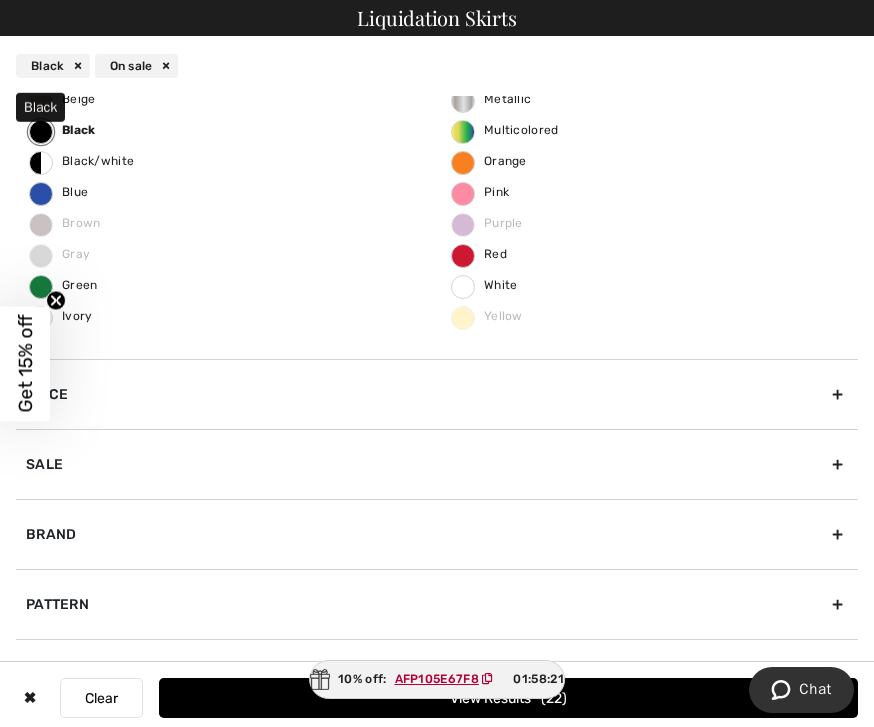 scroll, scrollTop: 139, scrollLeft: 0, axis: vertical 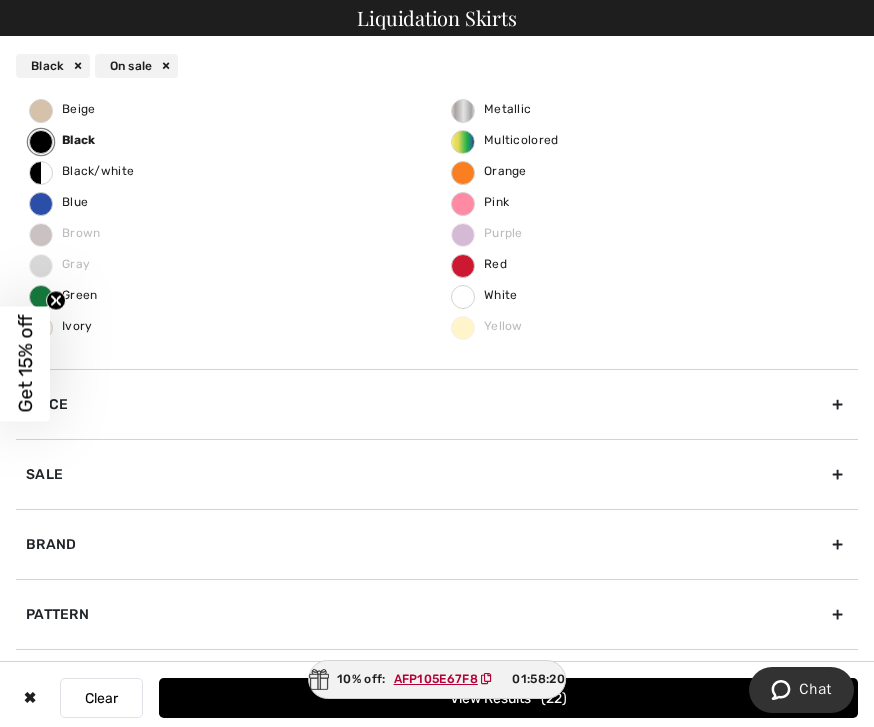 click on "Sale" at bounding box center (437, 474) 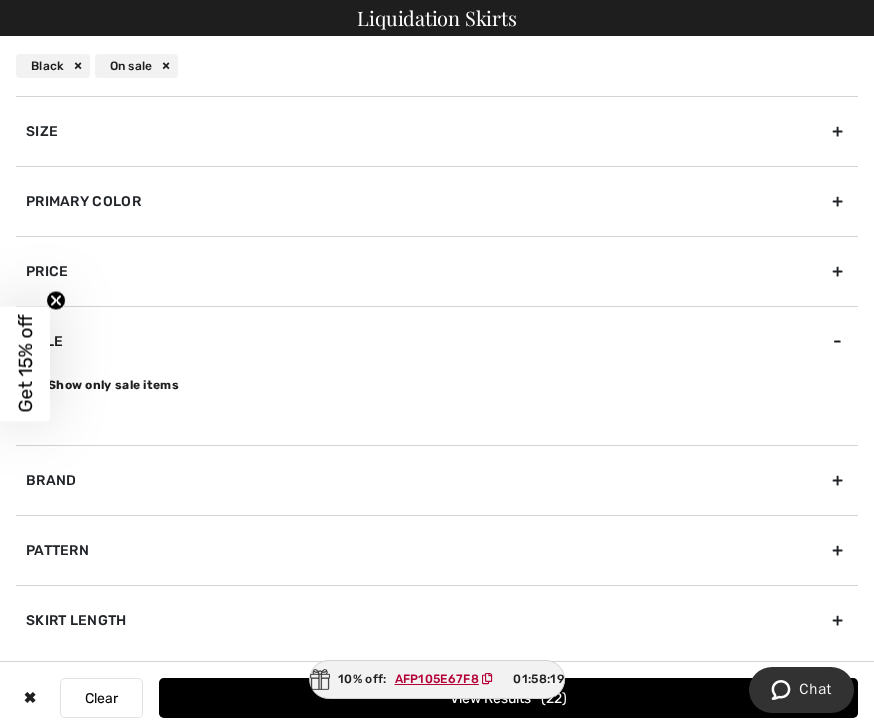 scroll, scrollTop: 0, scrollLeft: 0, axis: both 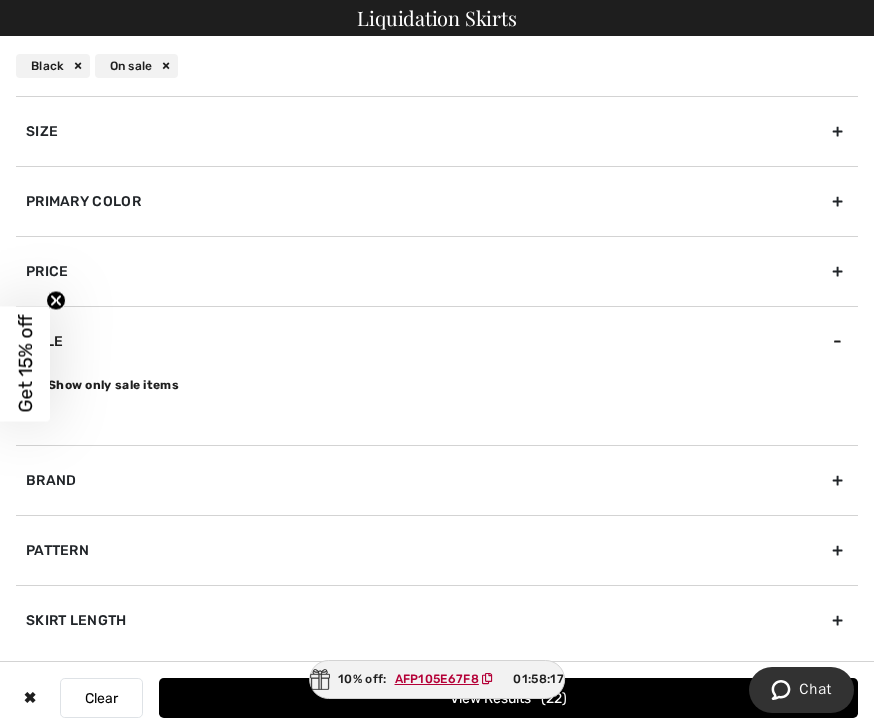 click on "Brand" at bounding box center (437, 480) 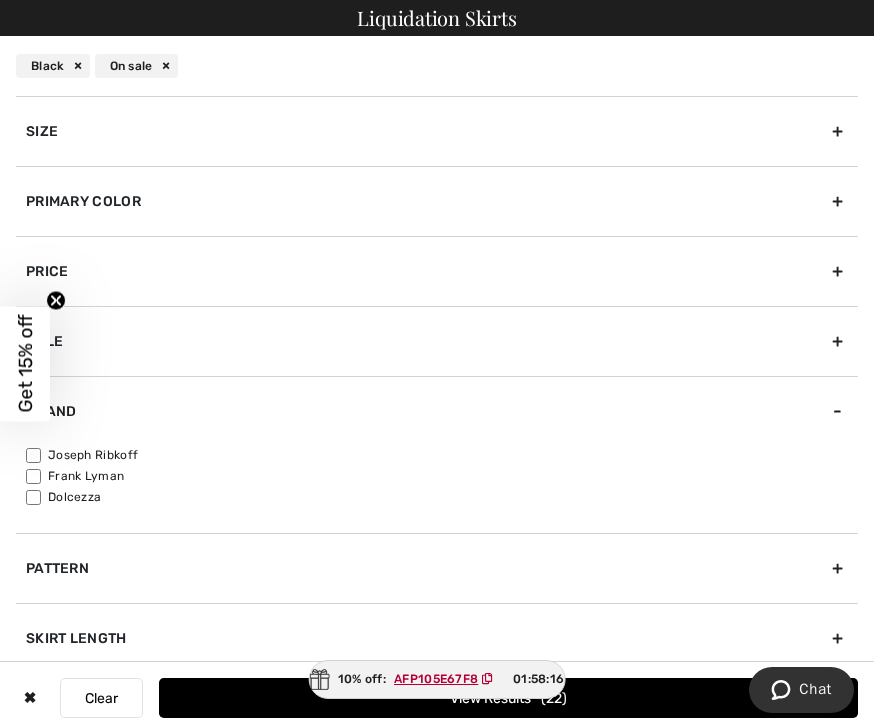 click on "Joseph Ribkoff" at bounding box center (33, 455) 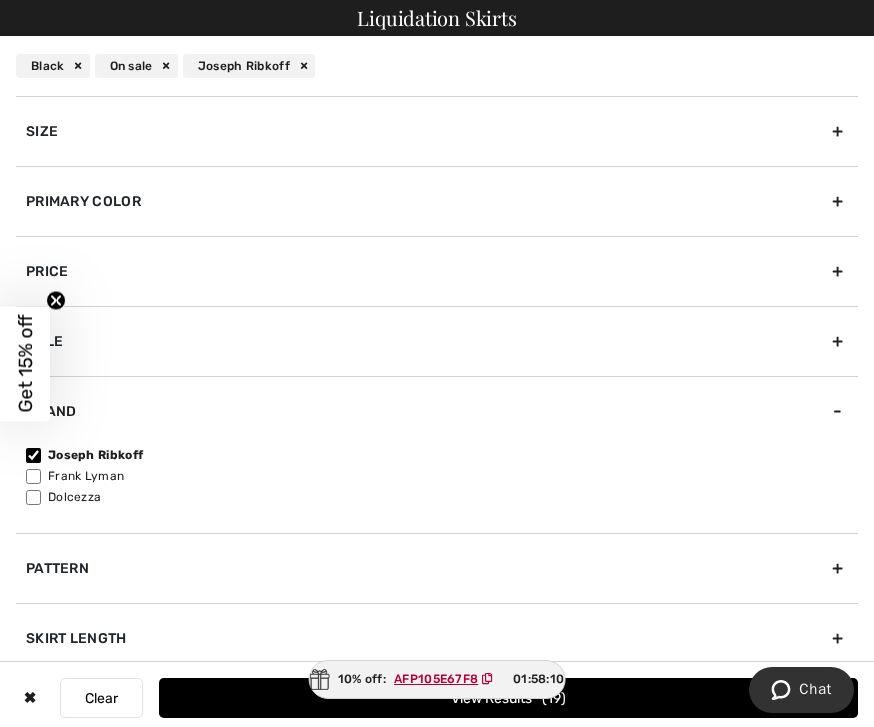 scroll, scrollTop: 0, scrollLeft: 0, axis: both 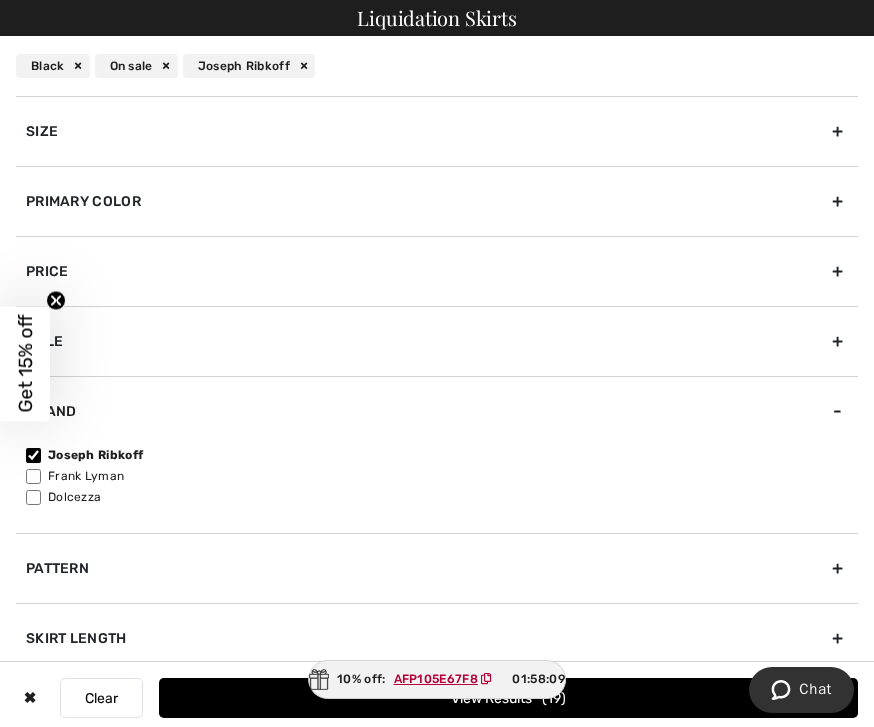 click on "Size" at bounding box center (437, 131) 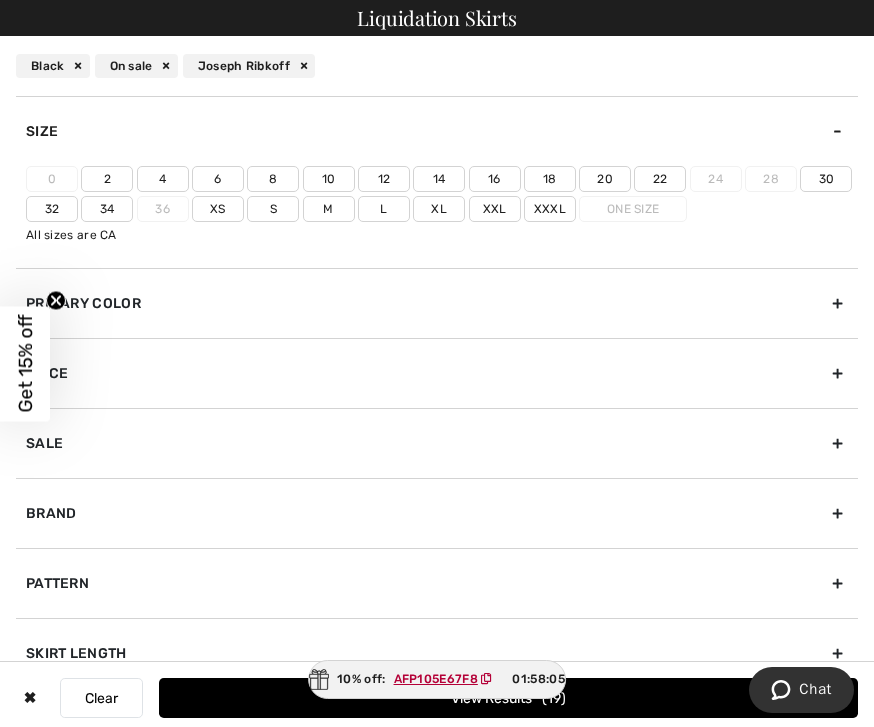 click on "14" at bounding box center [439, 179] 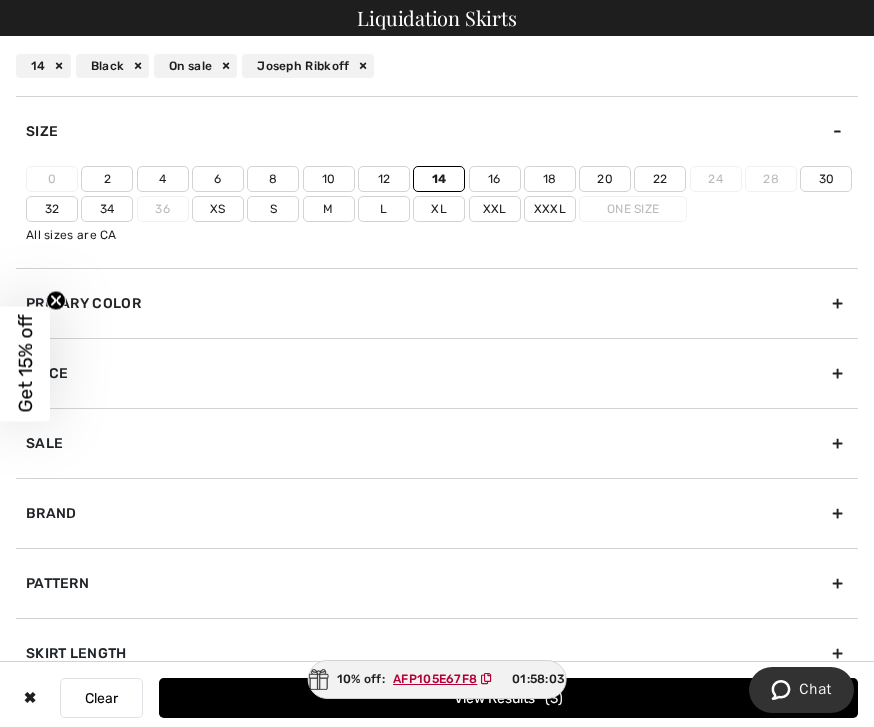click on "Xl" at bounding box center (439, 209) 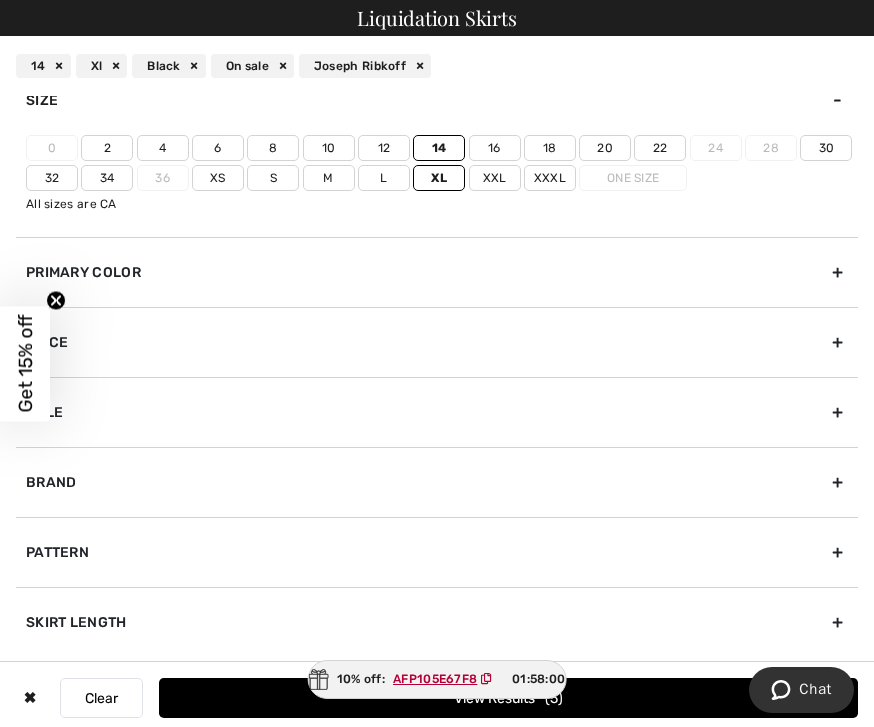 scroll, scrollTop: 31, scrollLeft: 0, axis: vertical 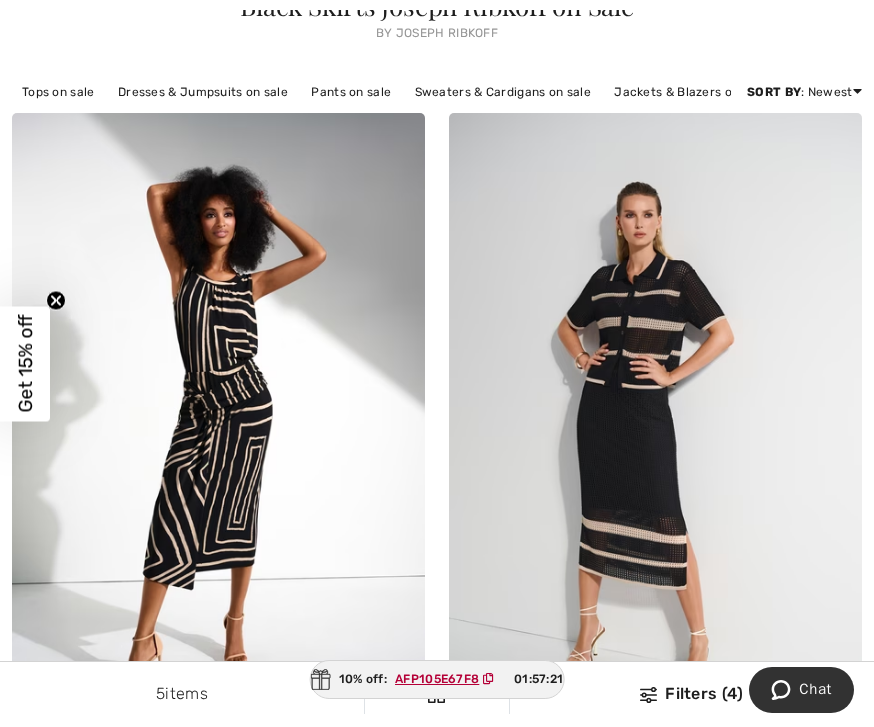 click at bounding box center [218, 423] 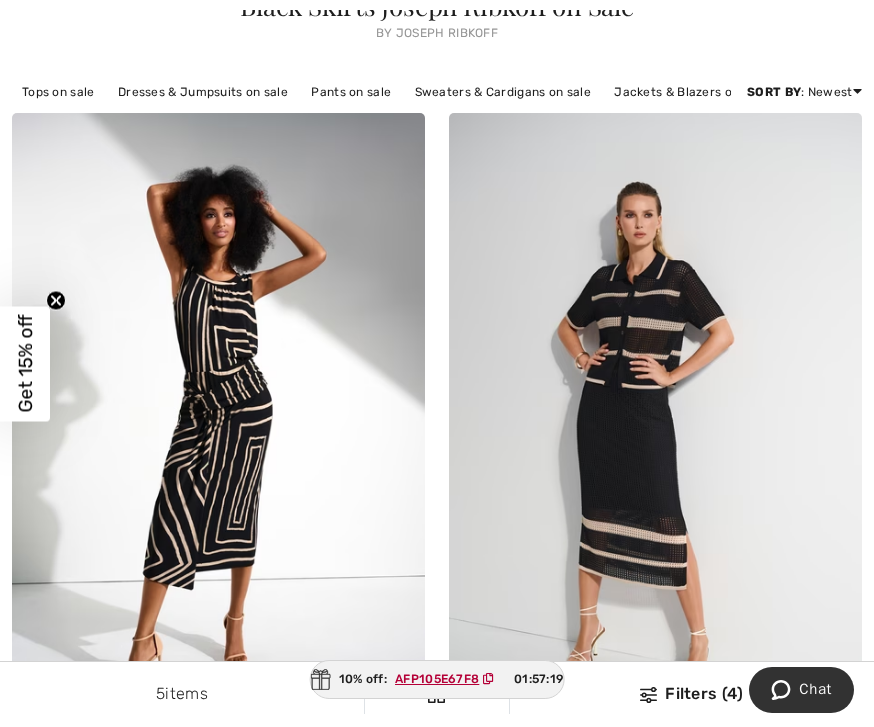 click at bounding box center (218, 423) 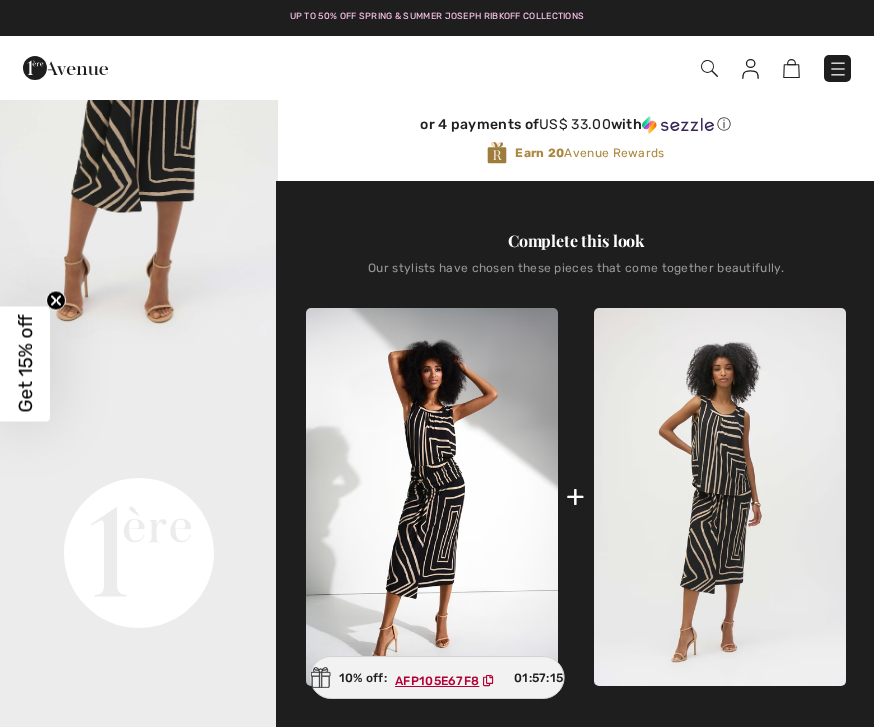 scroll, scrollTop: 691, scrollLeft: 0, axis: vertical 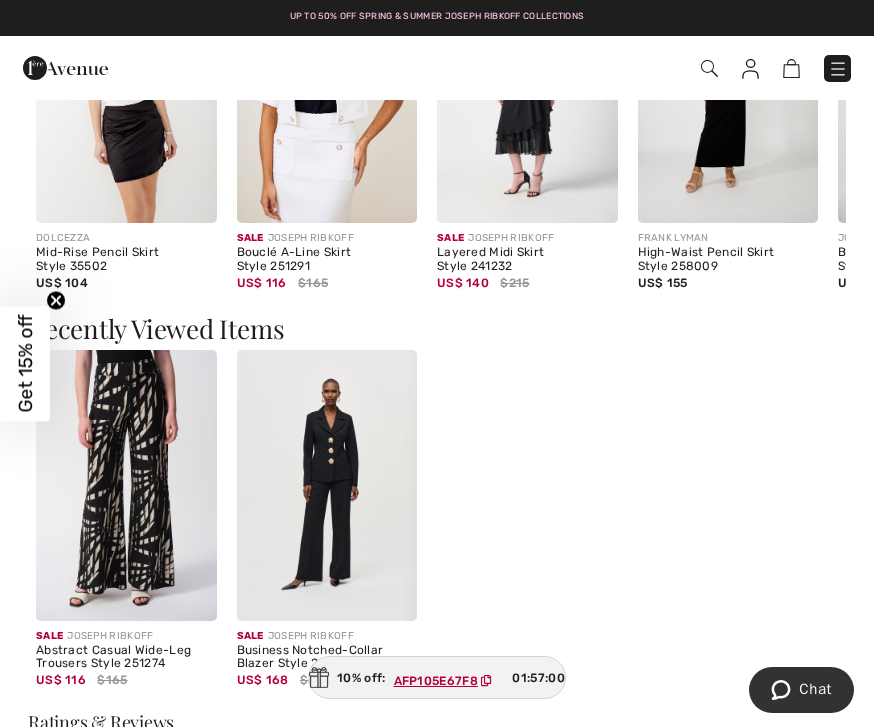 click at bounding box center (126, 485) 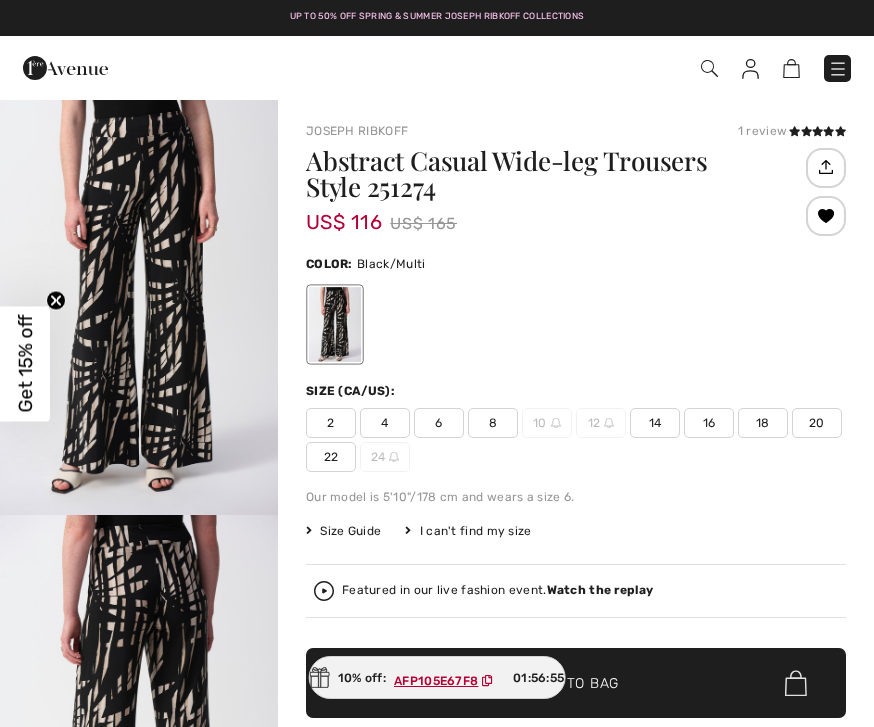 scroll, scrollTop: 0, scrollLeft: 0, axis: both 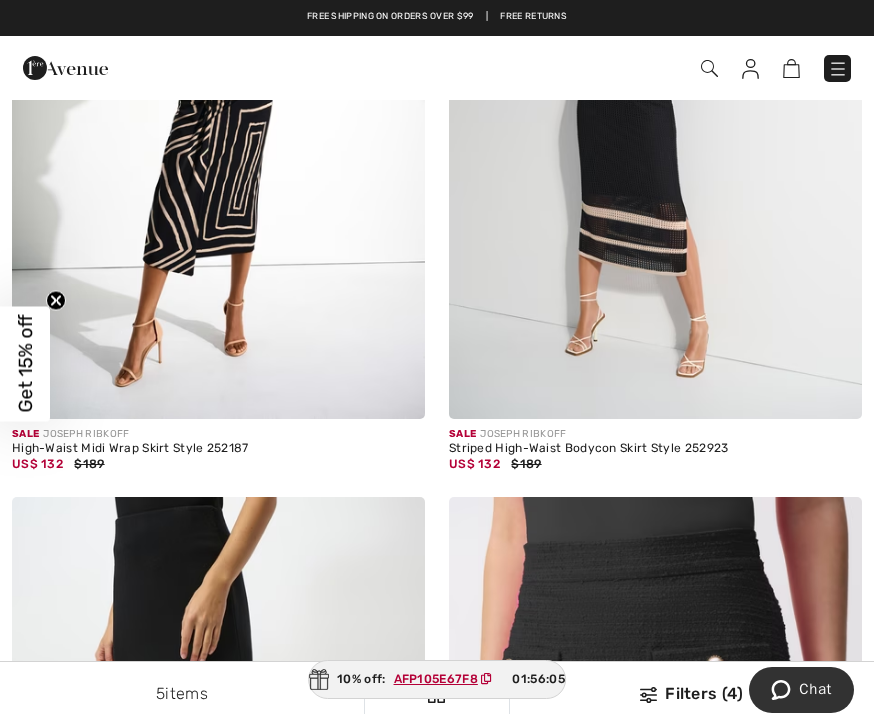 click on "Filters (4)" at bounding box center (692, 694) 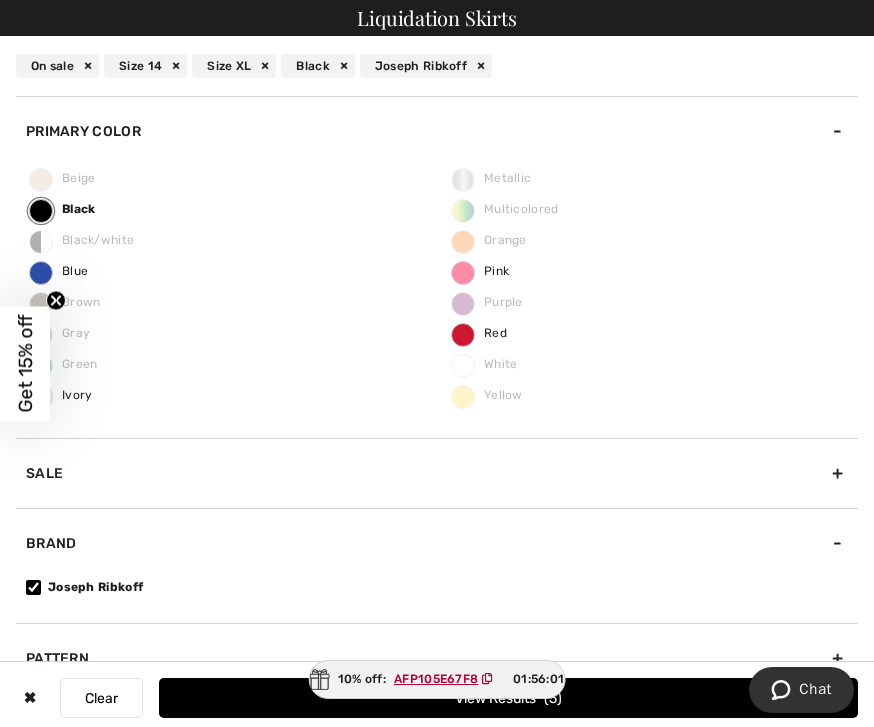 scroll, scrollTop: 169, scrollLeft: 0, axis: vertical 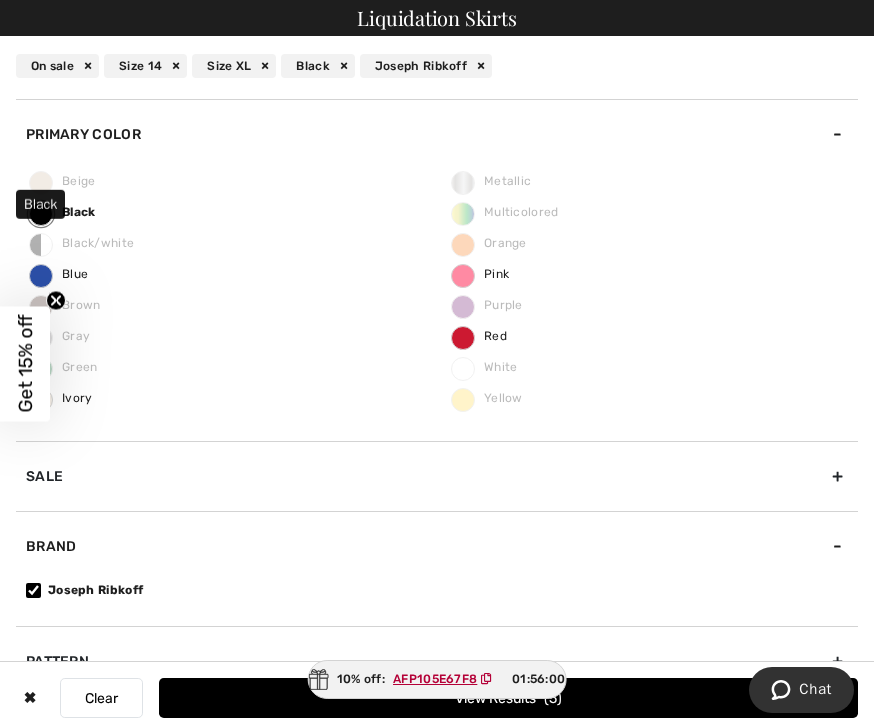click on "Black" at bounding box center (63, 212) 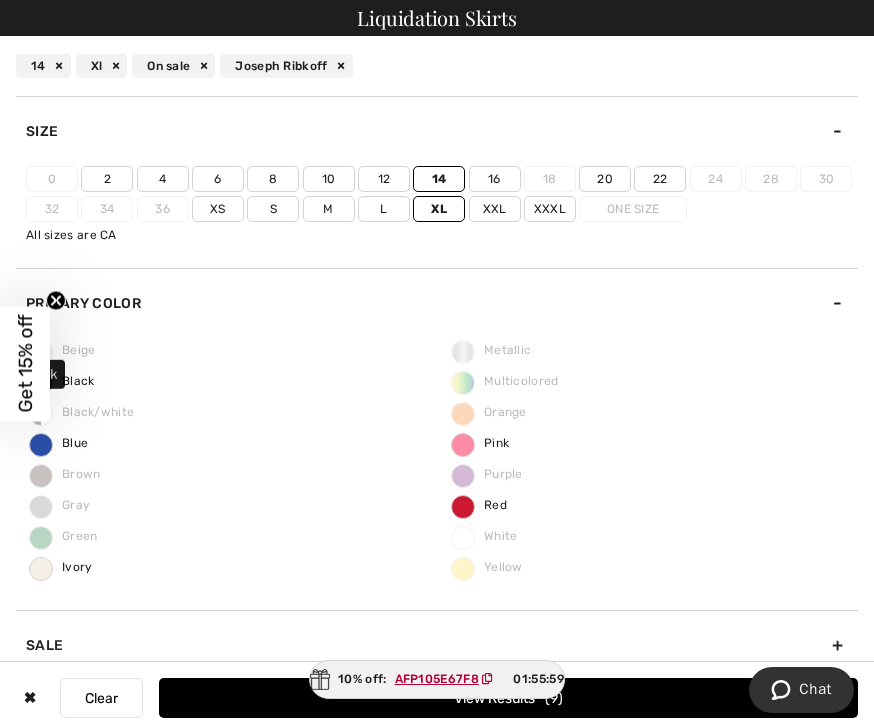 scroll, scrollTop: 0, scrollLeft: 0, axis: both 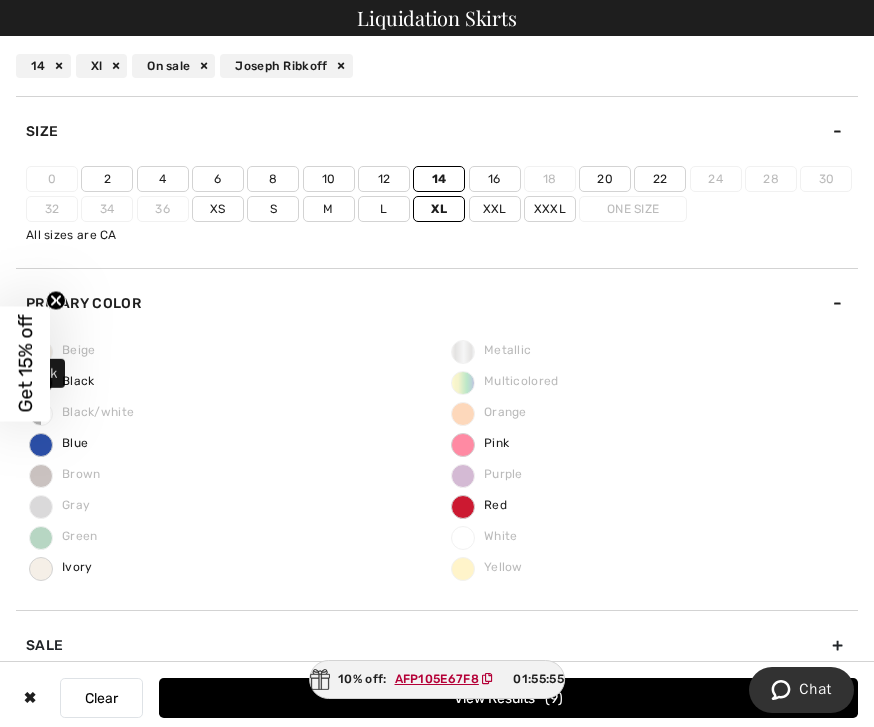 click on "14" at bounding box center (439, 179) 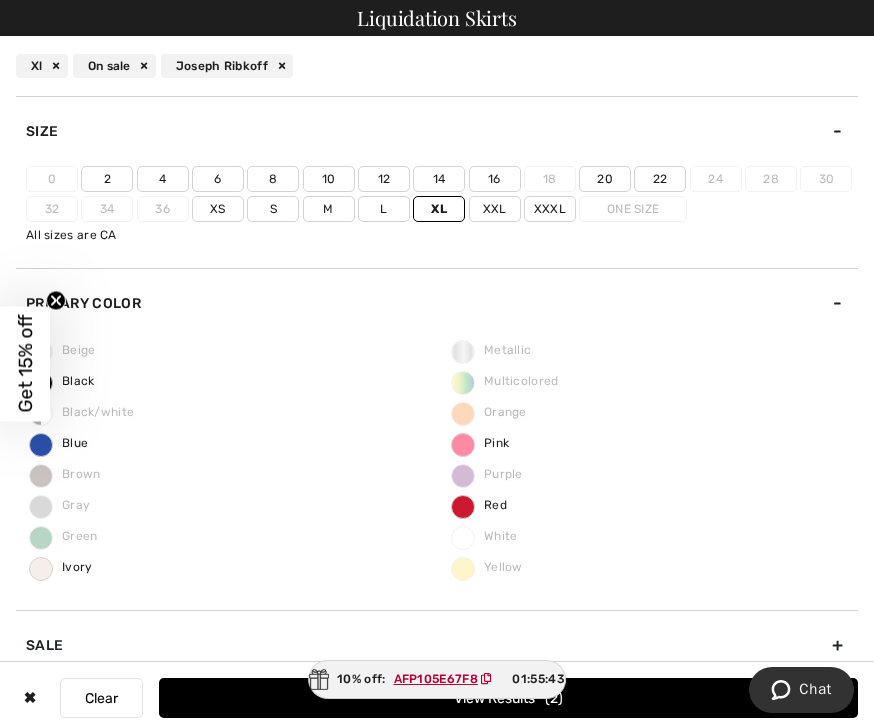 scroll, scrollTop: 0, scrollLeft: 0, axis: both 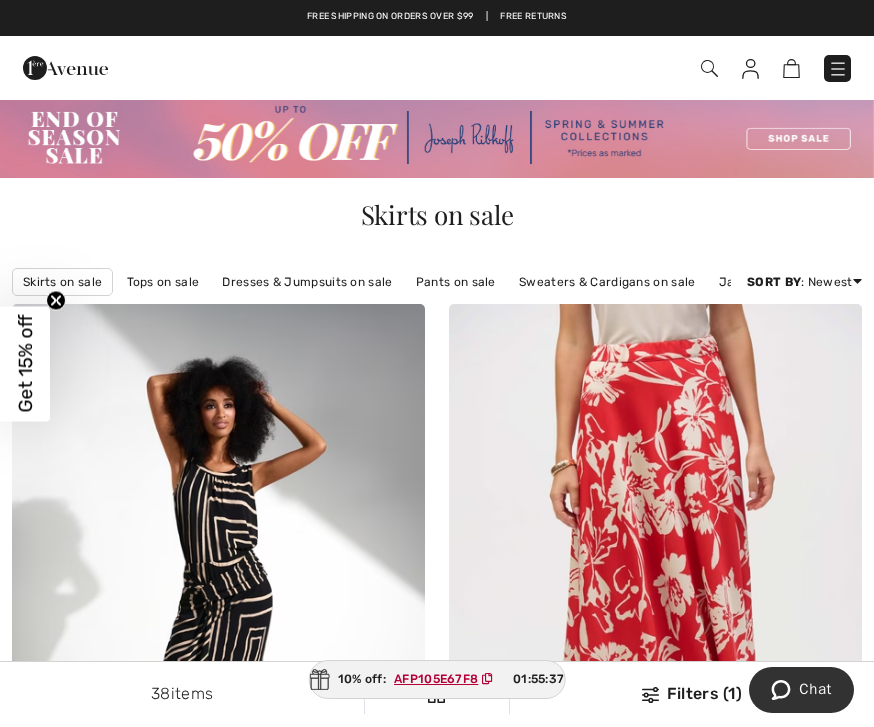 click on "Filters (1)" at bounding box center (692, 694) 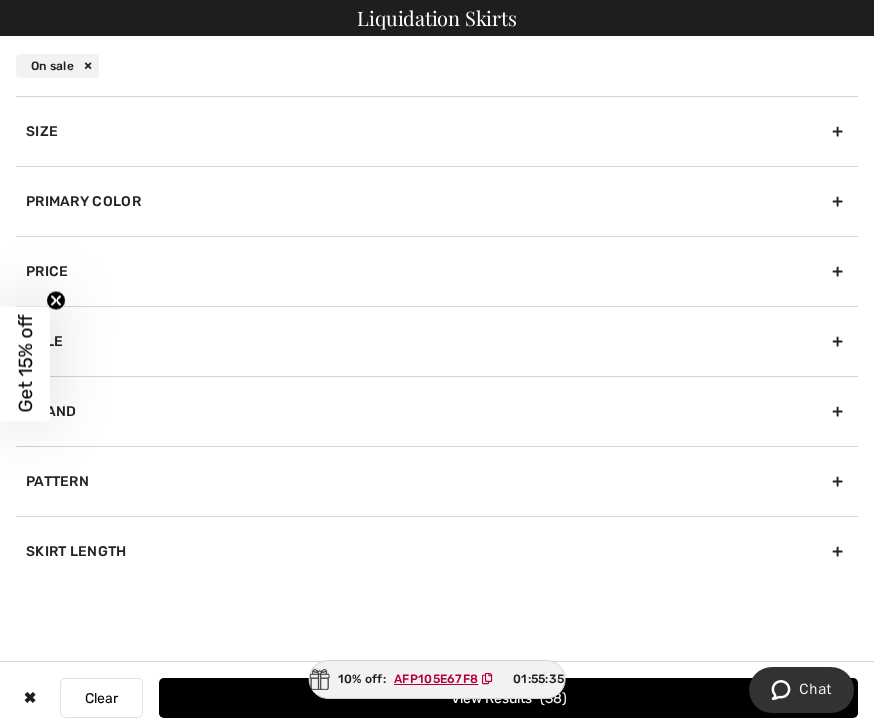 click on "Clear" at bounding box center [101, 698] 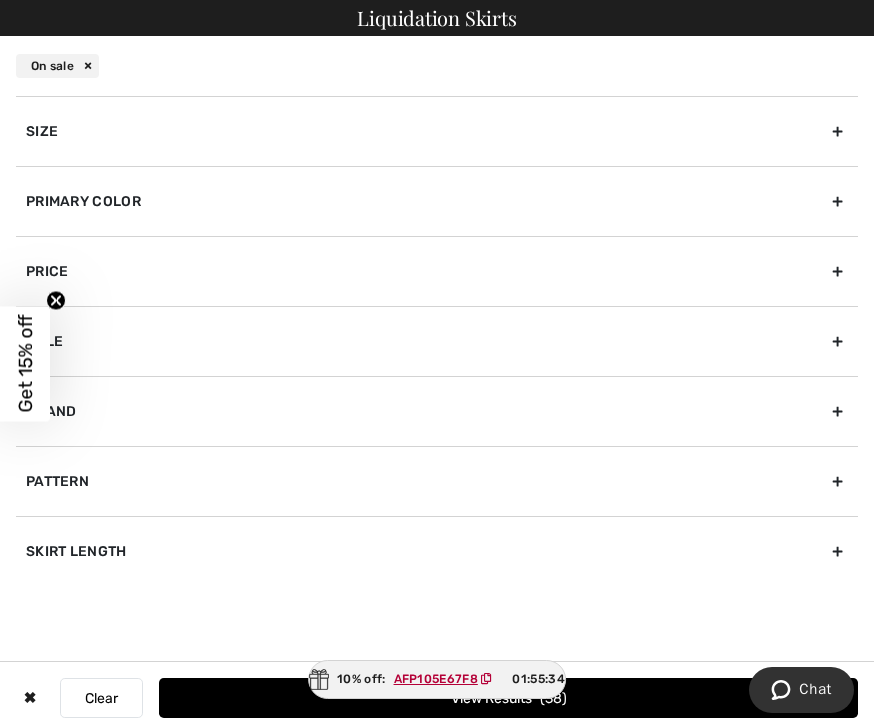 click on "Clear" at bounding box center [101, 698] 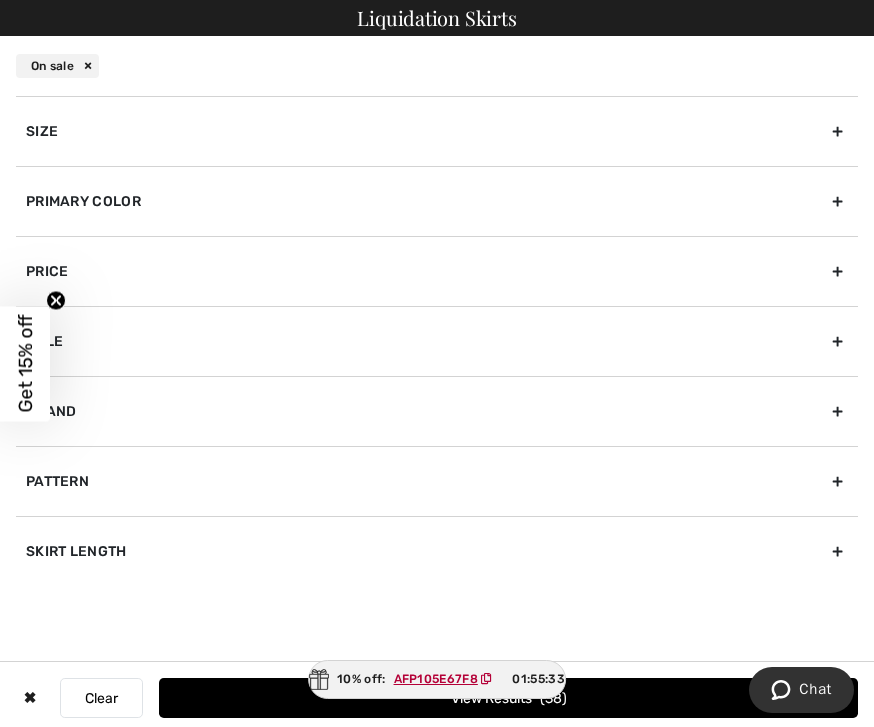 click on "Clear" at bounding box center (101, 698) 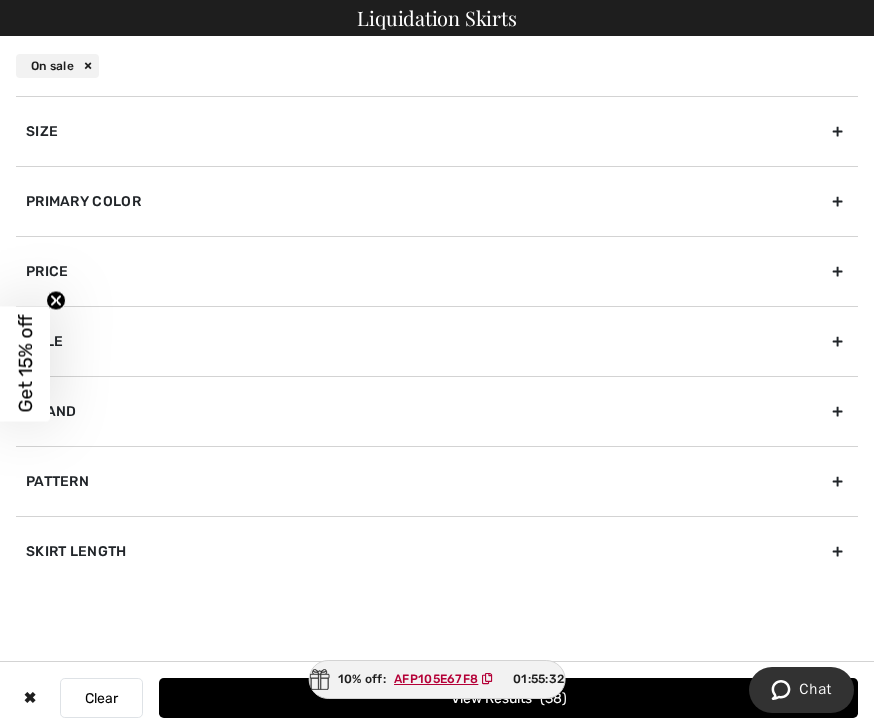 click on "Clear" at bounding box center (101, 698) 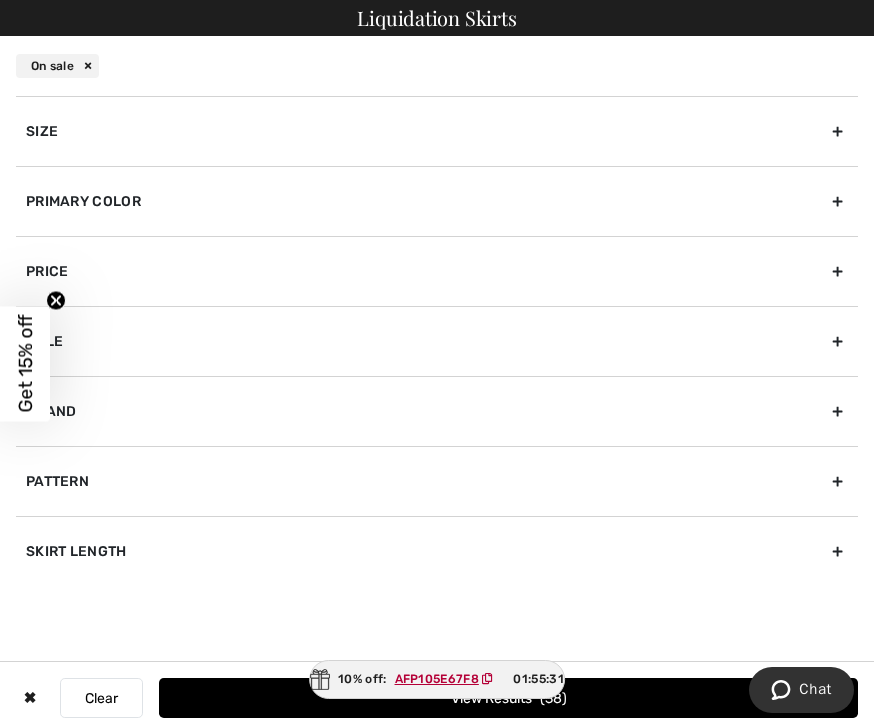 click on "Clear" at bounding box center (101, 698) 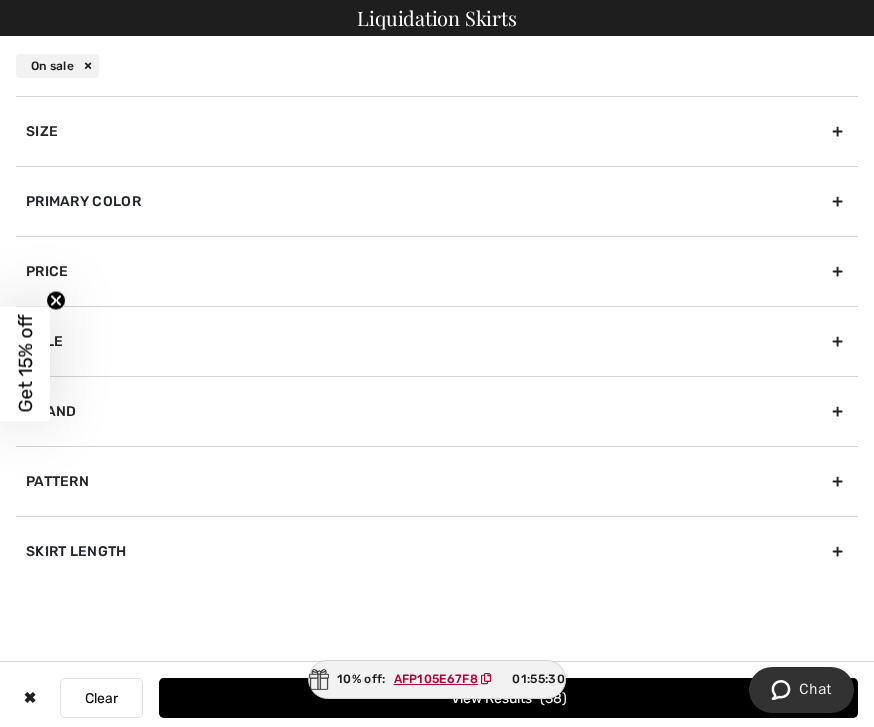 click on "Clear" at bounding box center (101, 698) 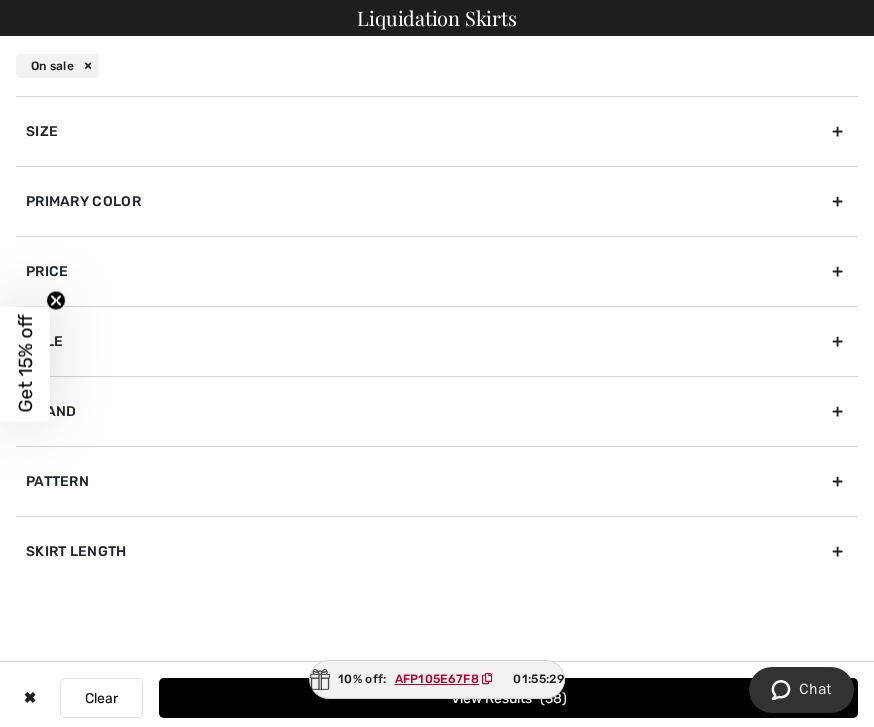 click on "Clear" at bounding box center [101, 698] 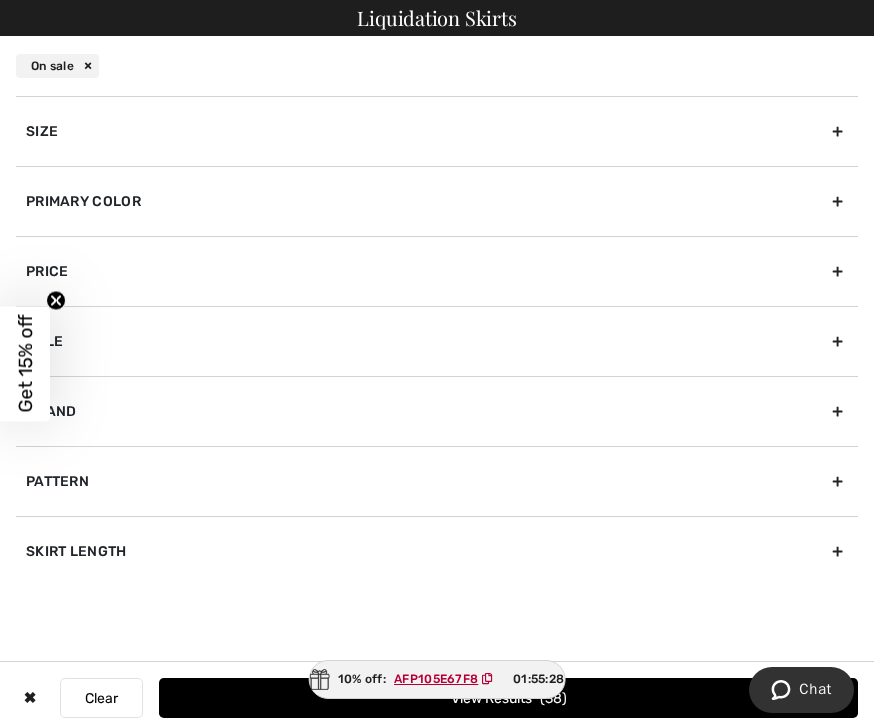 click on "Clear" at bounding box center [101, 698] 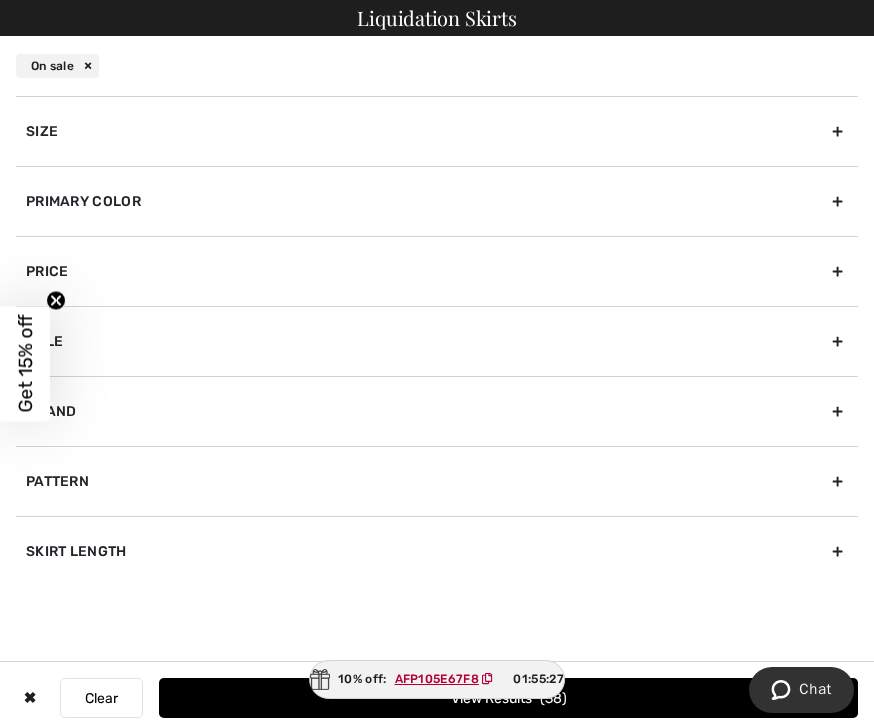 click on "✖
Clear
View Results 38" at bounding box center [437, 698] 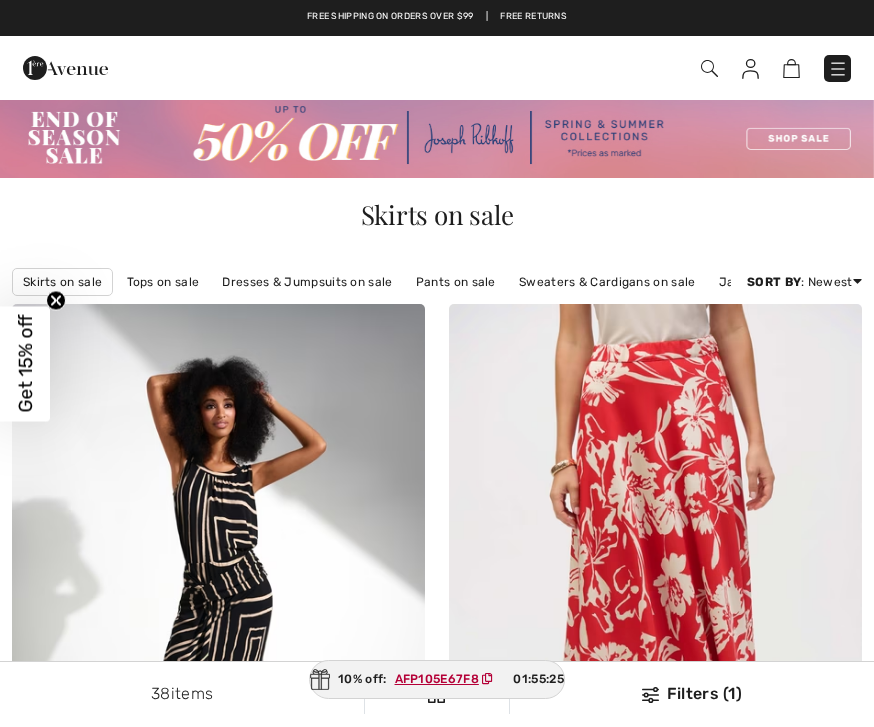 scroll, scrollTop: 0, scrollLeft: 0, axis: both 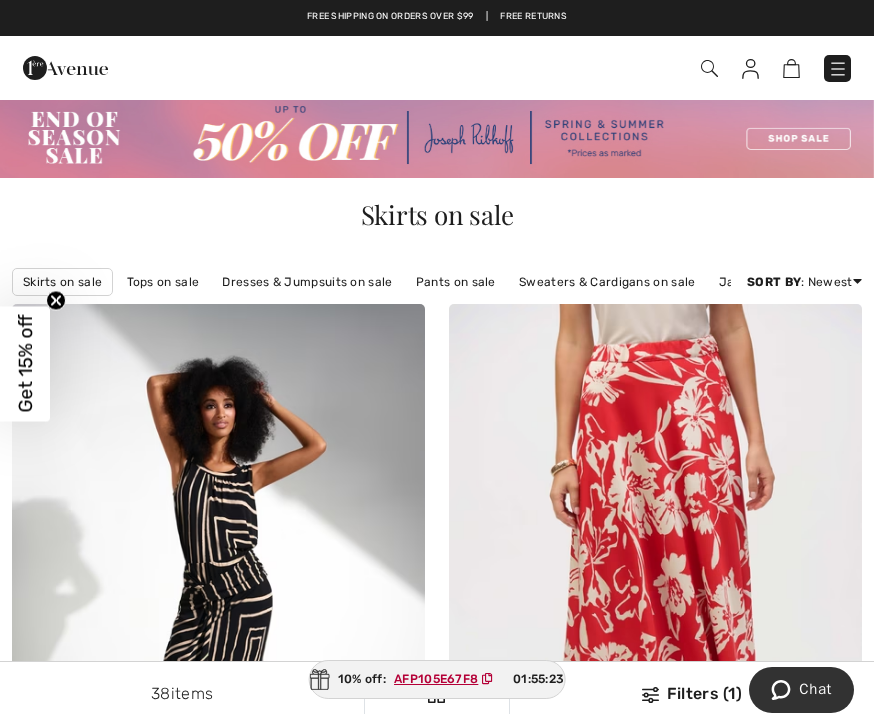click on "Filters (1)" at bounding box center [692, 694] 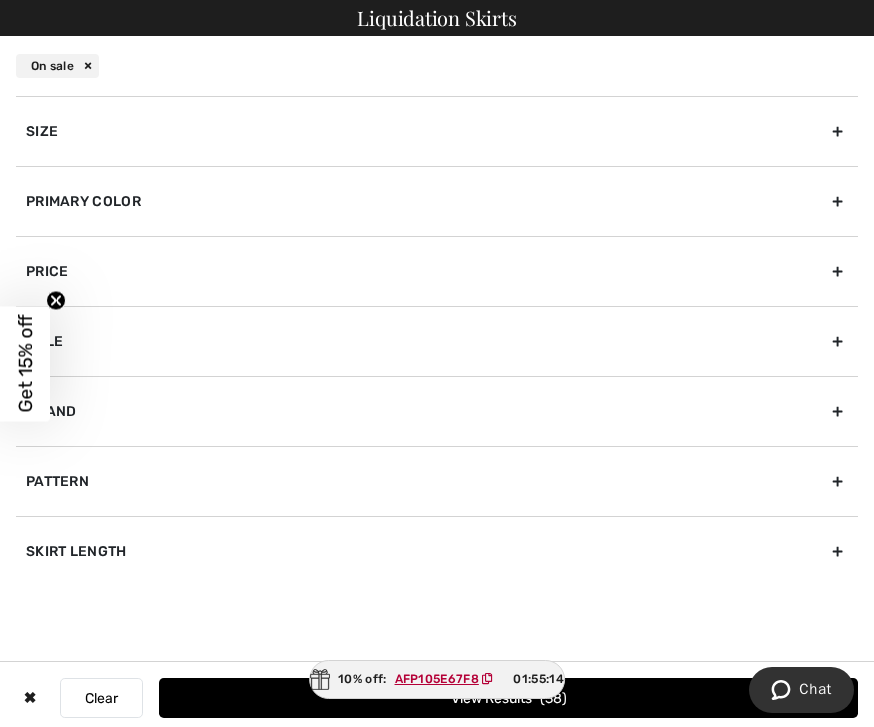 click on "Size" at bounding box center (437, 131) 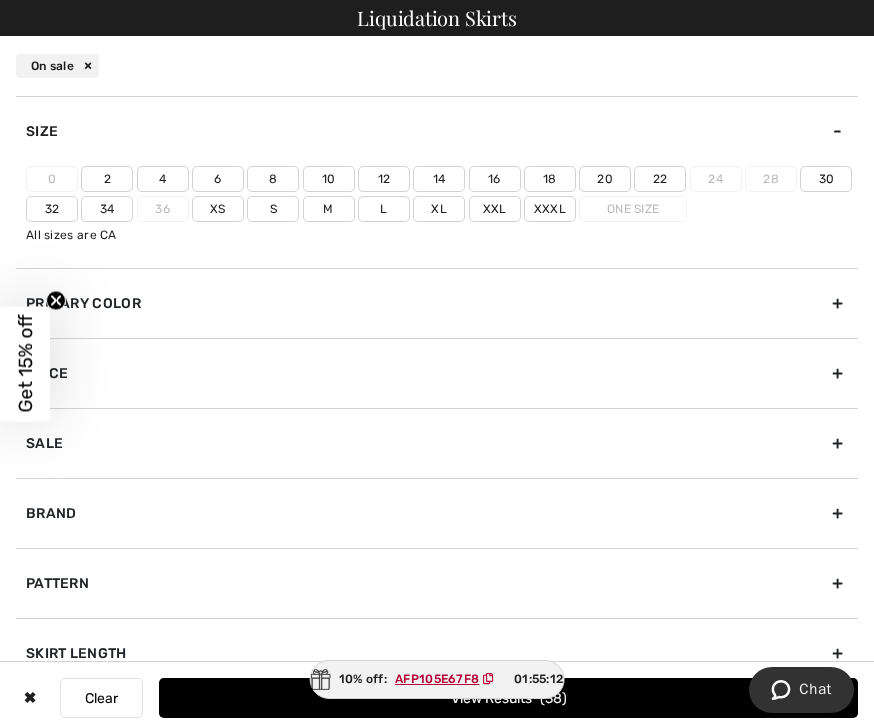 click on "Xl" at bounding box center (439, 209) 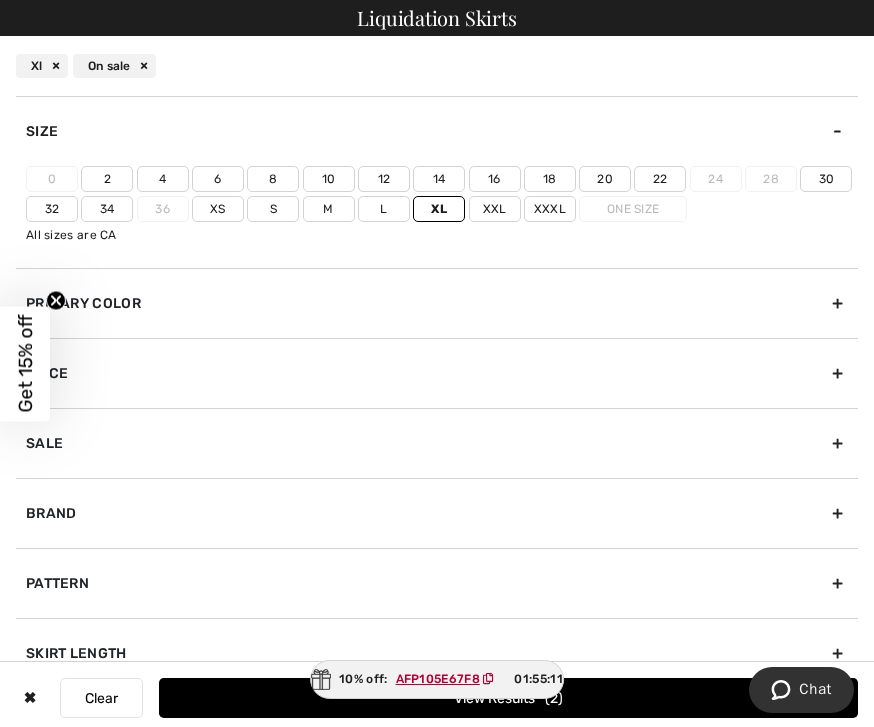 click on "14" at bounding box center [439, 179] 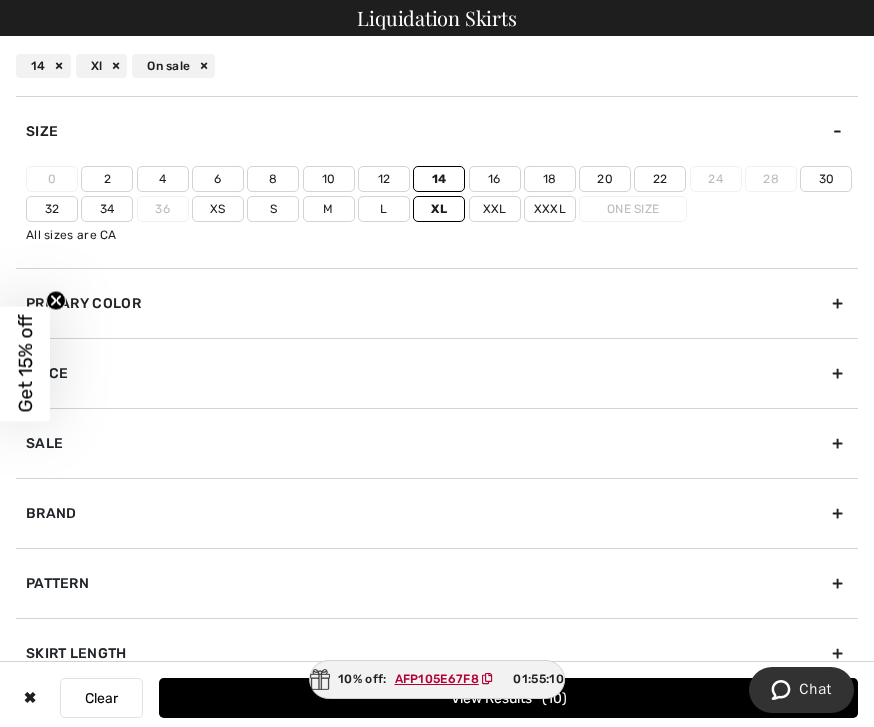 click on "12" at bounding box center [384, 179] 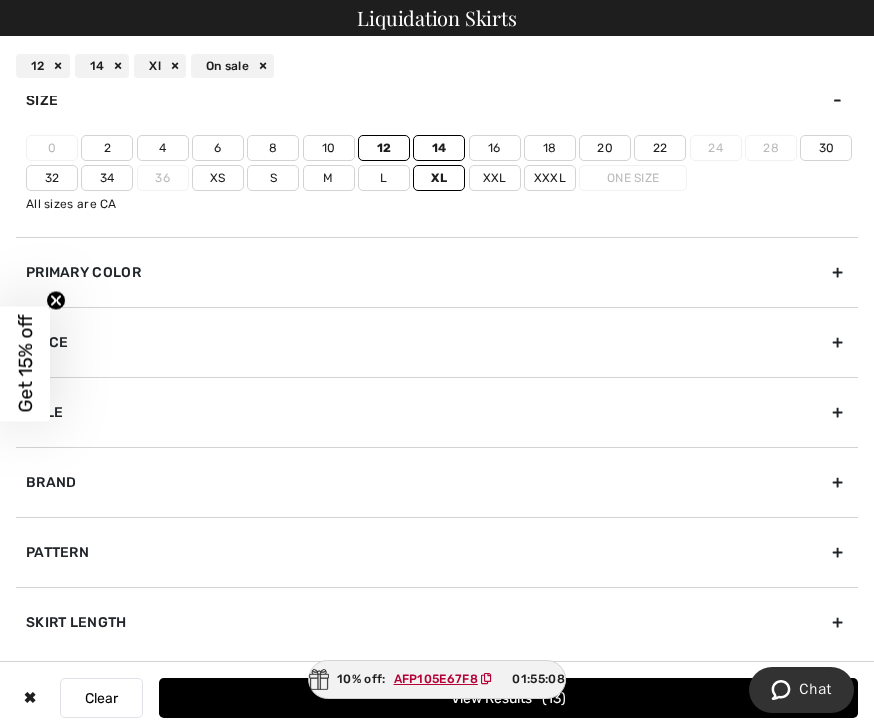 click on "Brand" at bounding box center (437, 482) 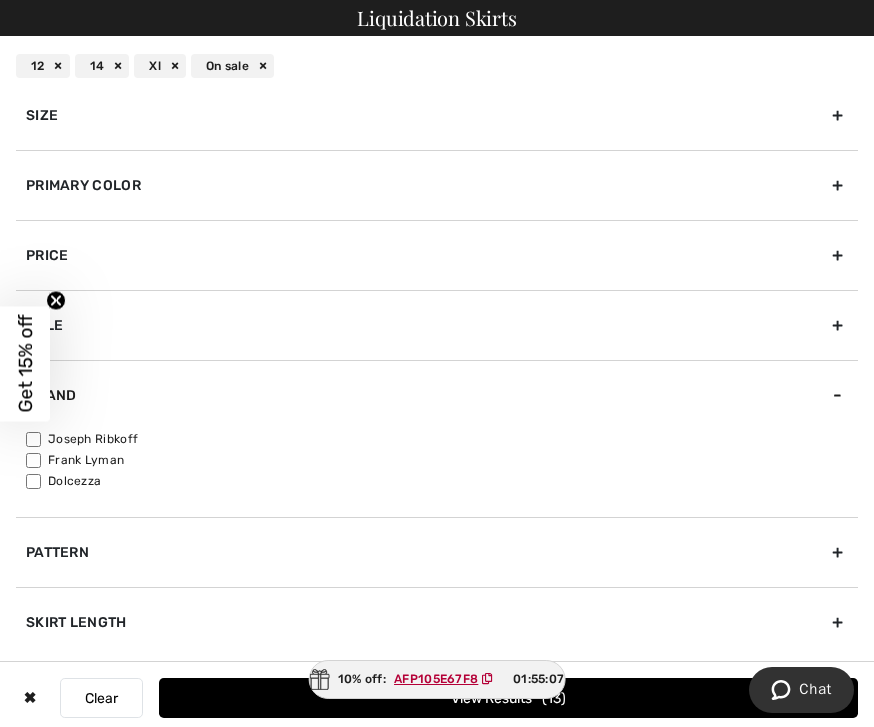 scroll, scrollTop: 9, scrollLeft: 0, axis: vertical 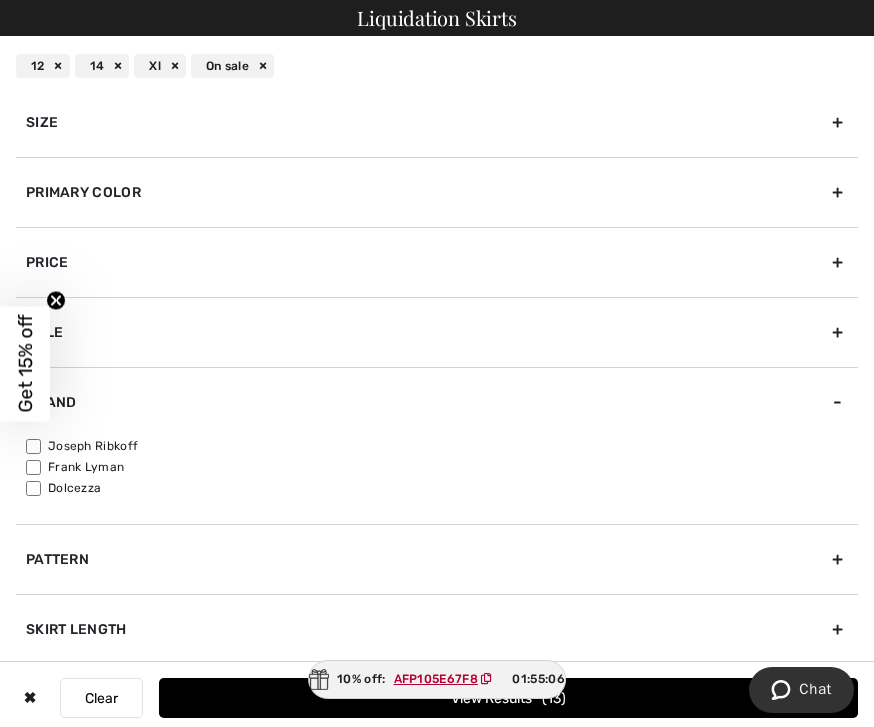 click on "Joseph Ribkoff" at bounding box center (33, 446) 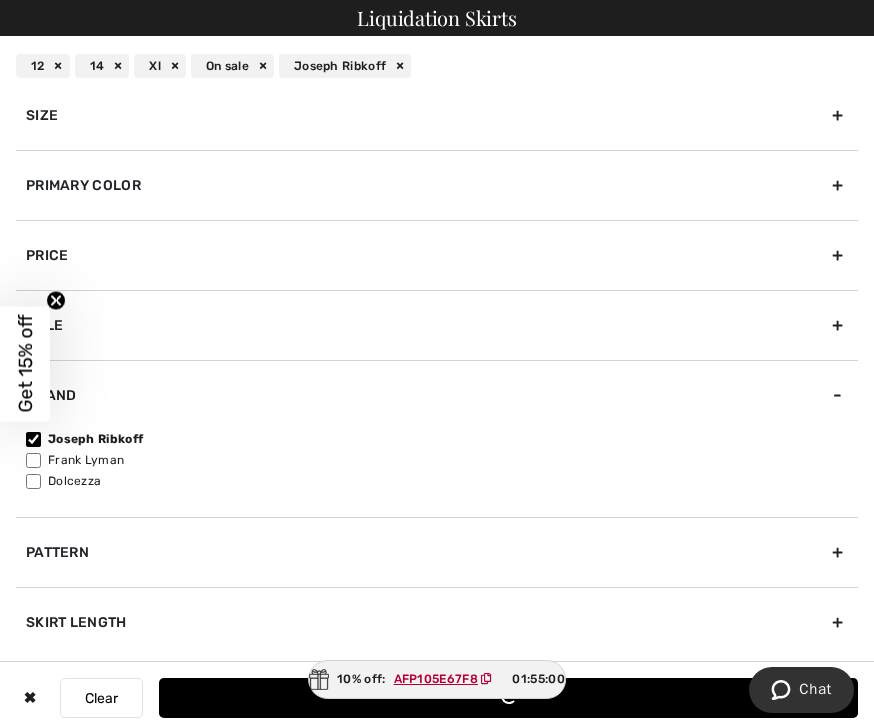scroll, scrollTop: 16, scrollLeft: 0, axis: vertical 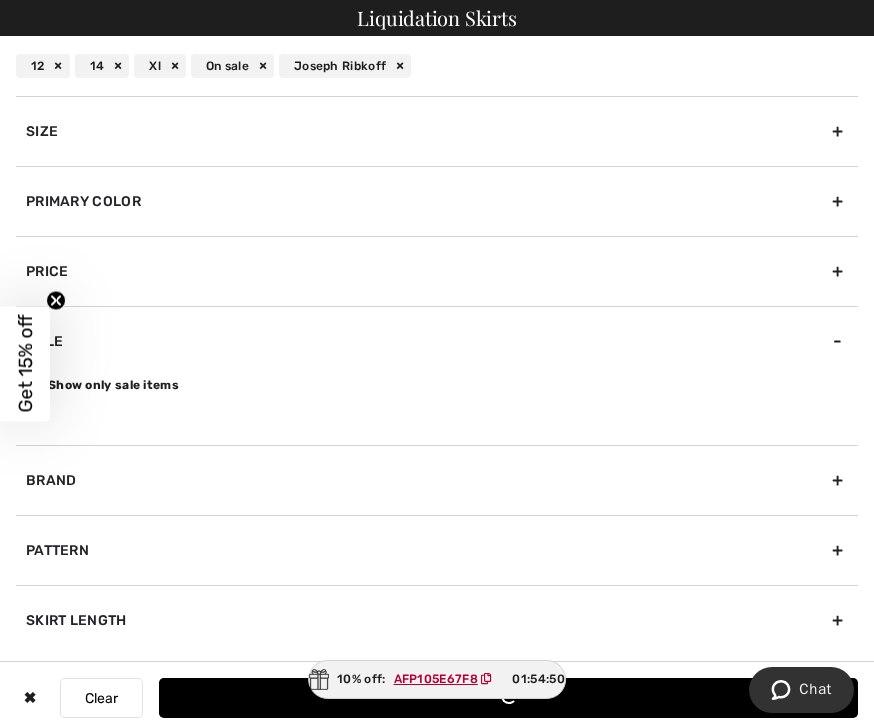 click on "Clear" at bounding box center (101, 698) 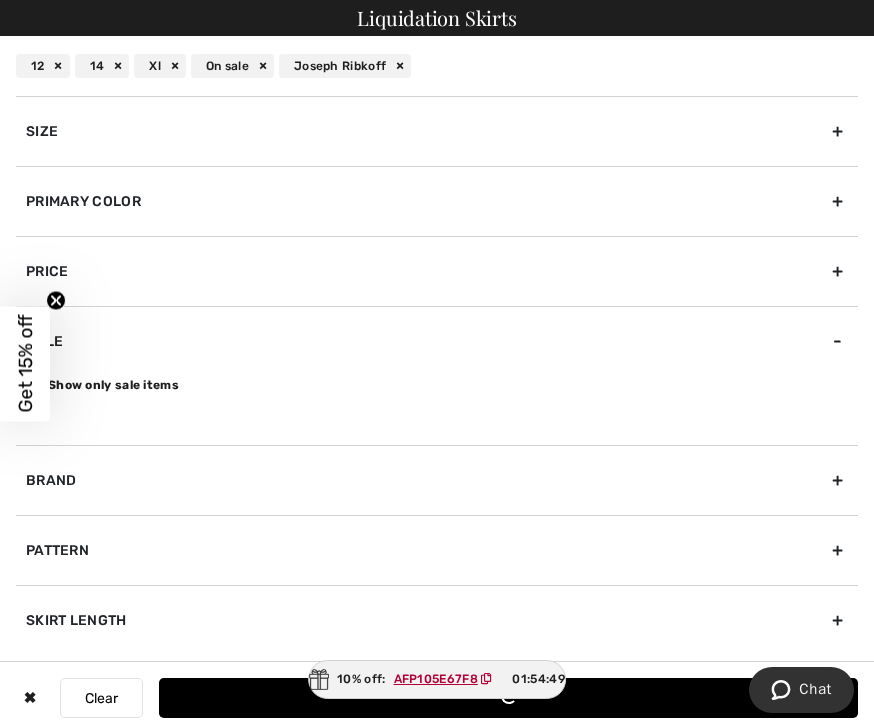 click on "Clear" at bounding box center [101, 698] 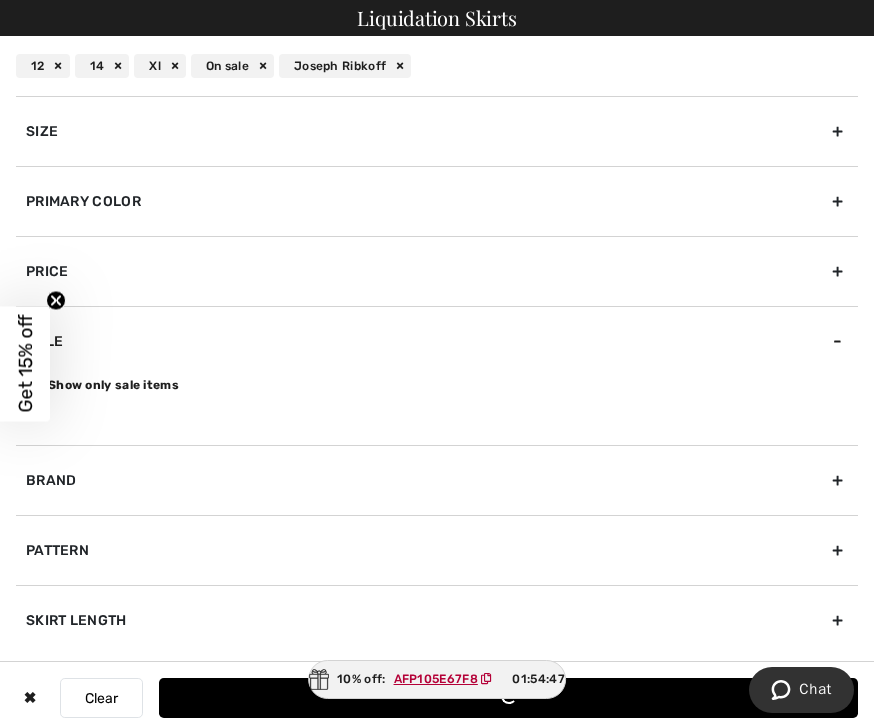 click on "Clear" at bounding box center (101, 698) 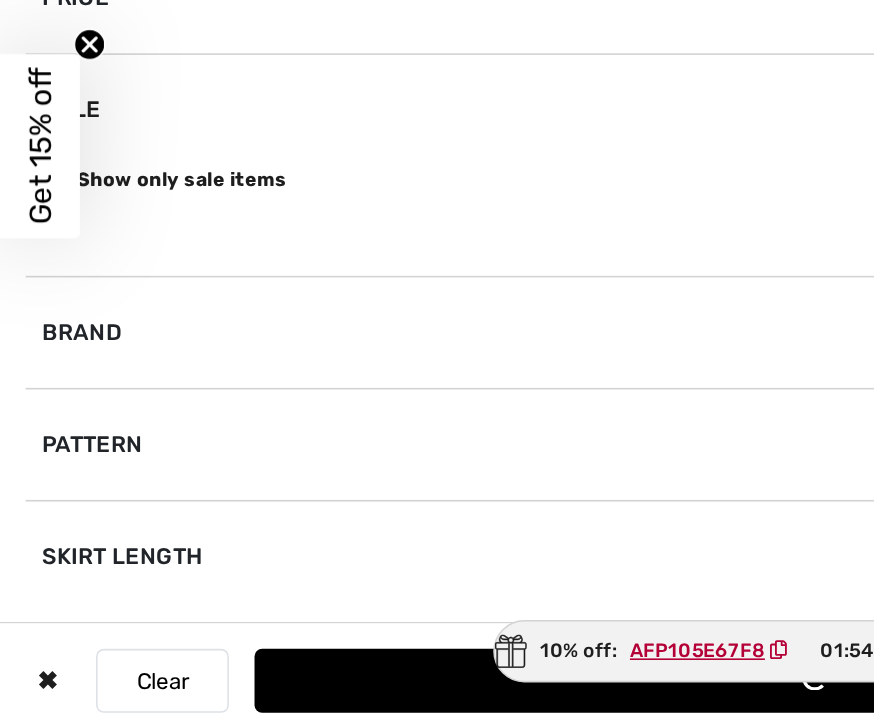 click on "Clear" at bounding box center [101, 698] 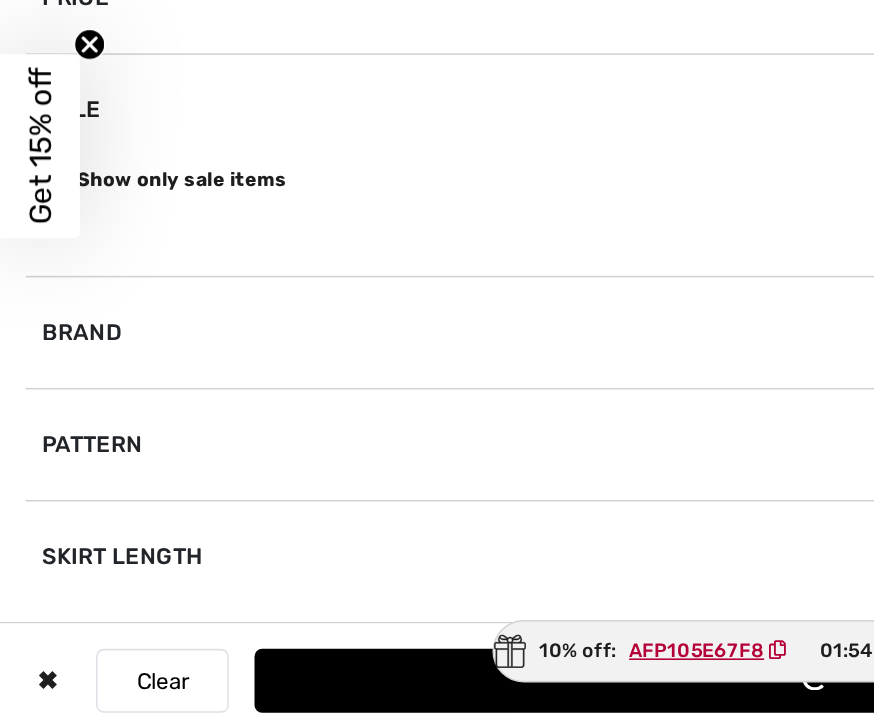 click on "Clear" at bounding box center [101, 698] 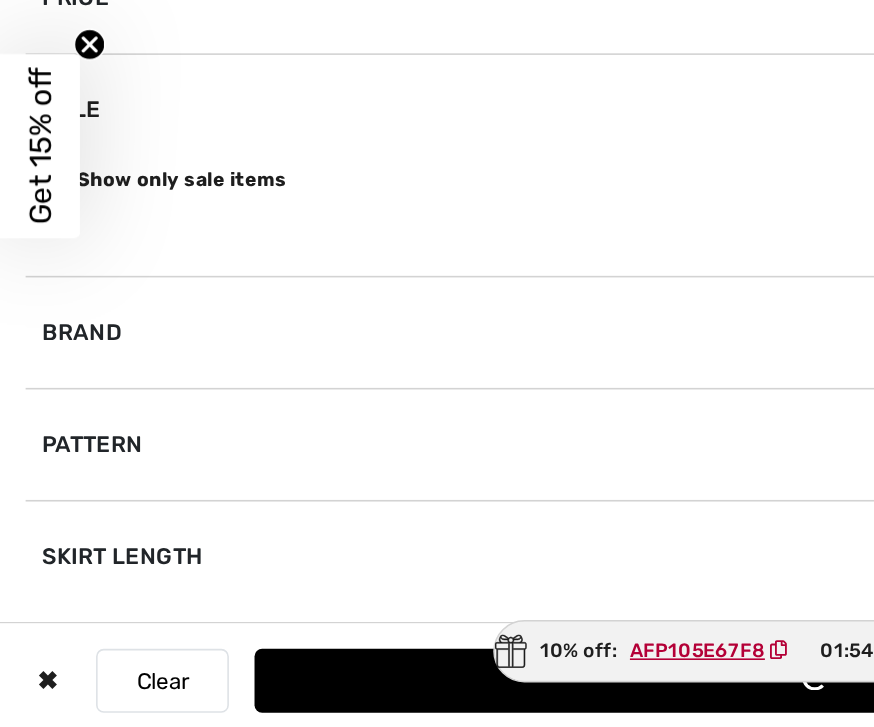 click on "Clear" at bounding box center [101, 698] 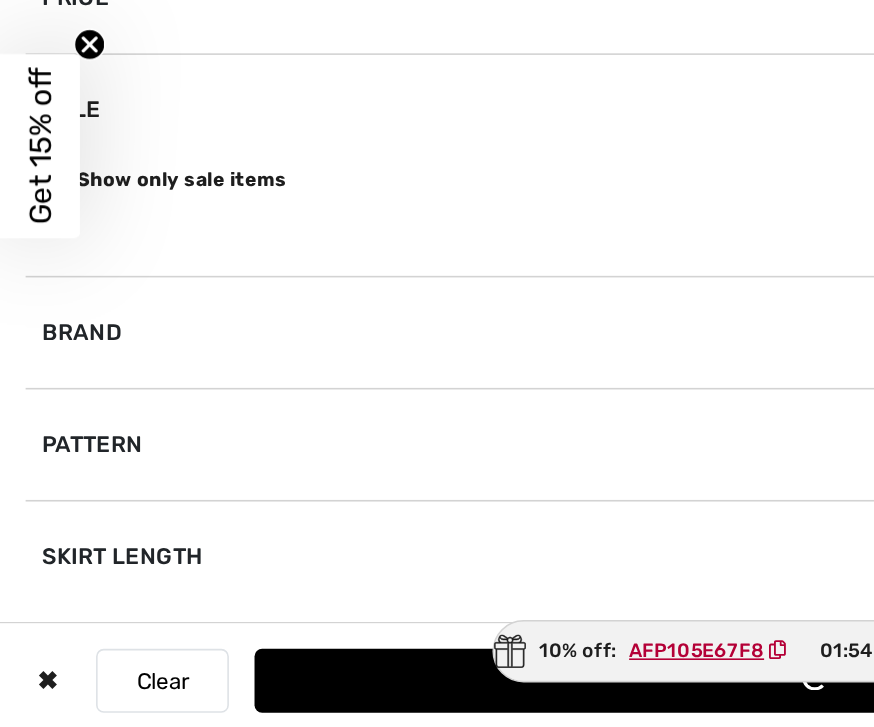 click on "Clear" at bounding box center (101, 698) 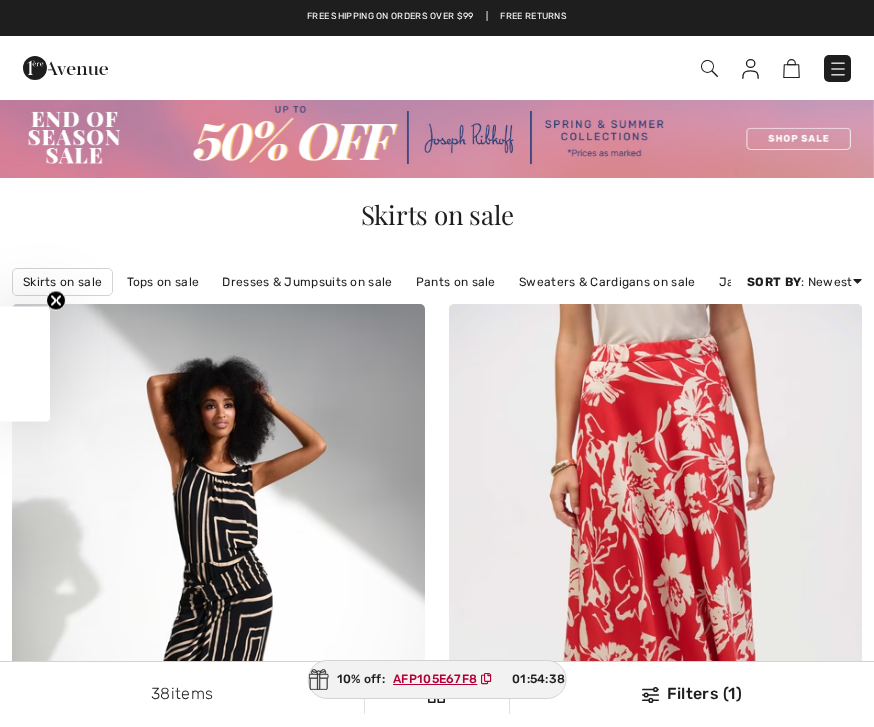 scroll, scrollTop: 131, scrollLeft: 0, axis: vertical 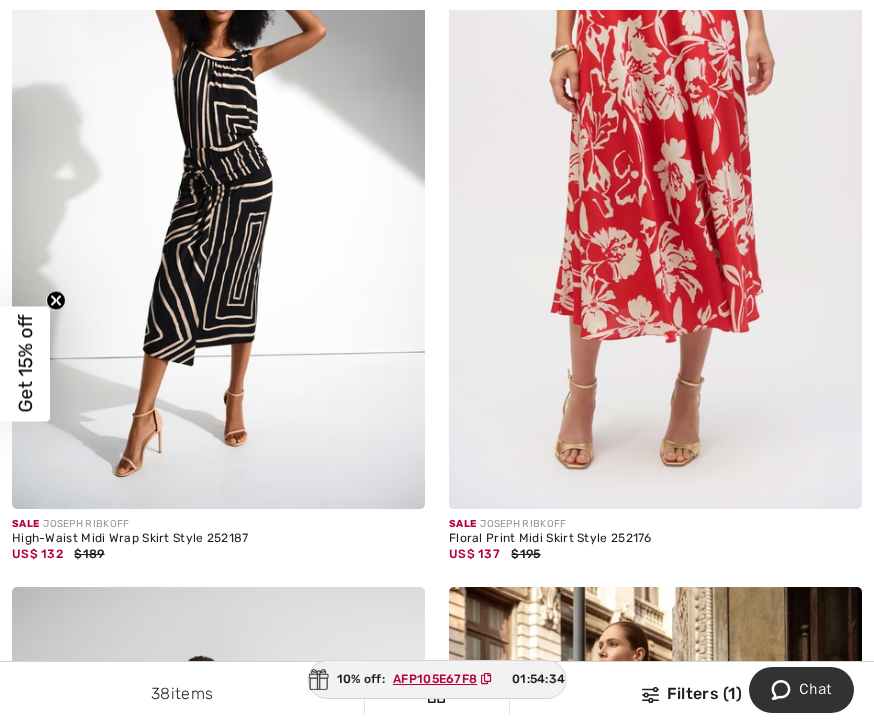 click on "Filters (1)" at bounding box center (692, 694) 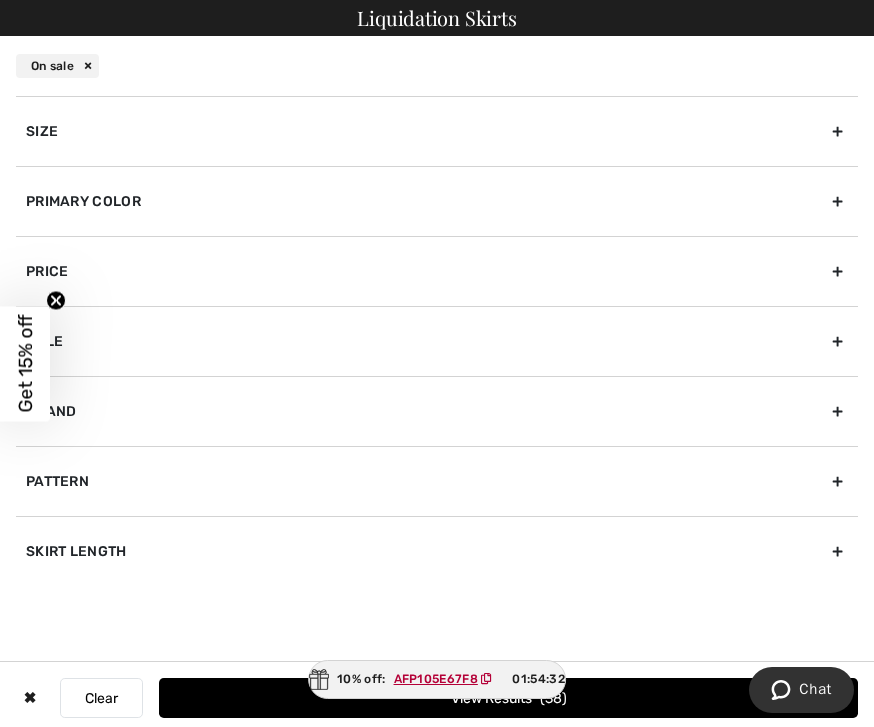 click 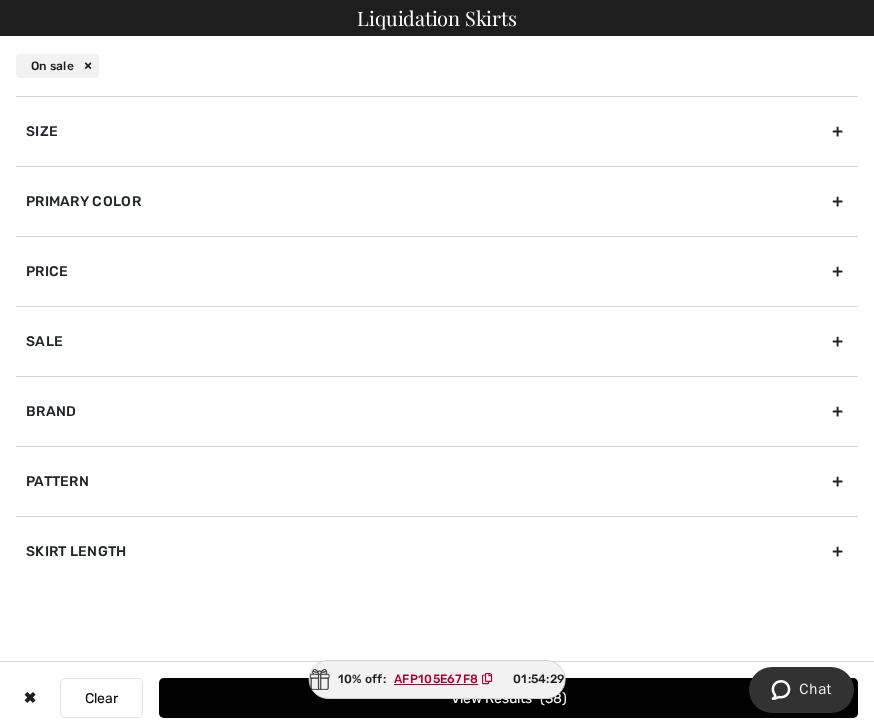 click on "Sale" at bounding box center [437, 341] 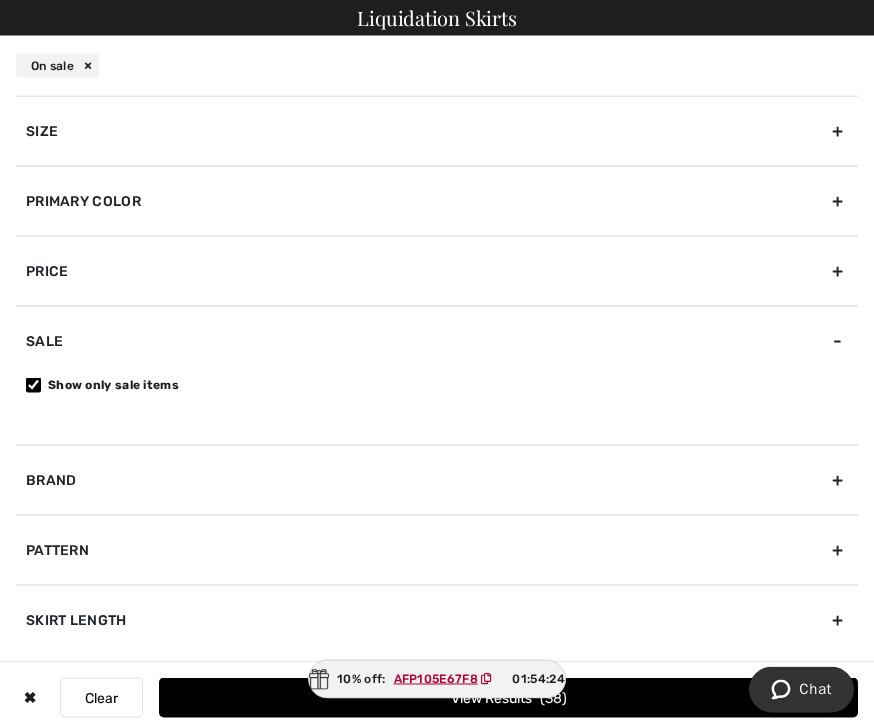 scroll, scrollTop: 513, scrollLeft: 0, axis: vertical 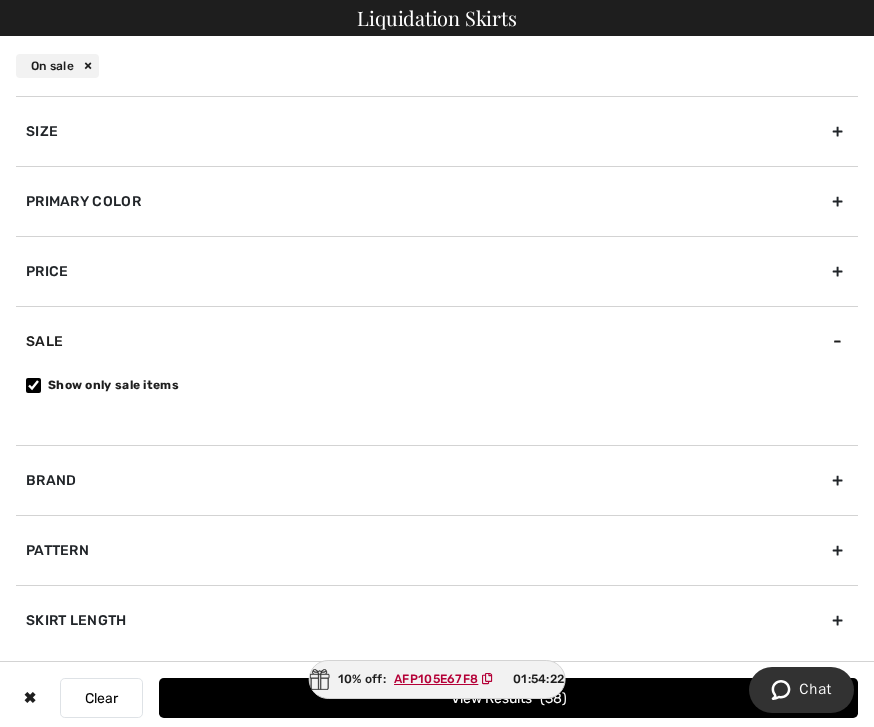 click on "Skirt Length" at bounding box center [437, 620] 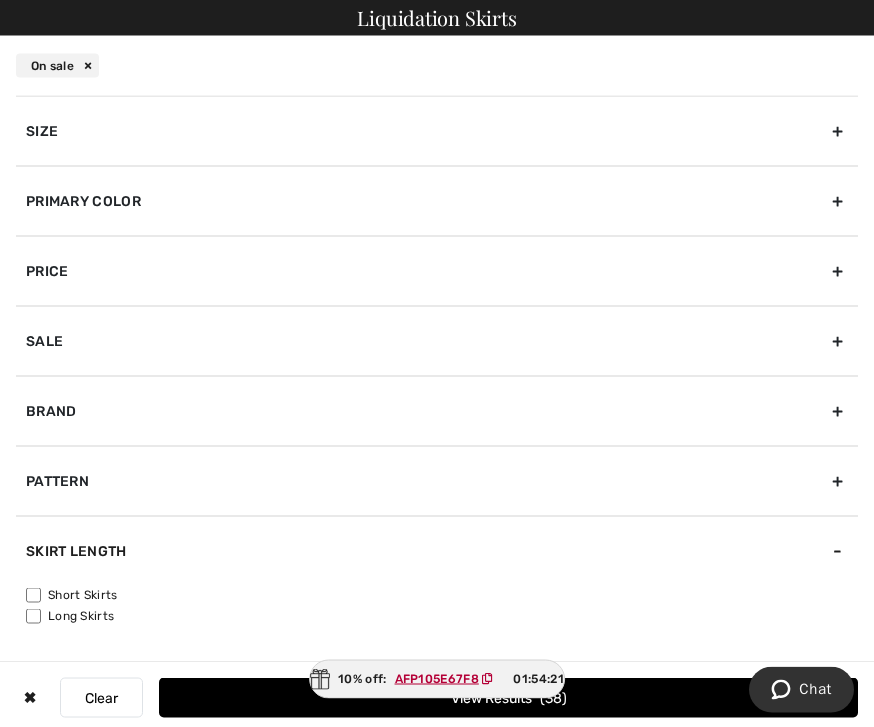 scroll, scrollTop: 652, scrollLeft: 0, axis: vertical 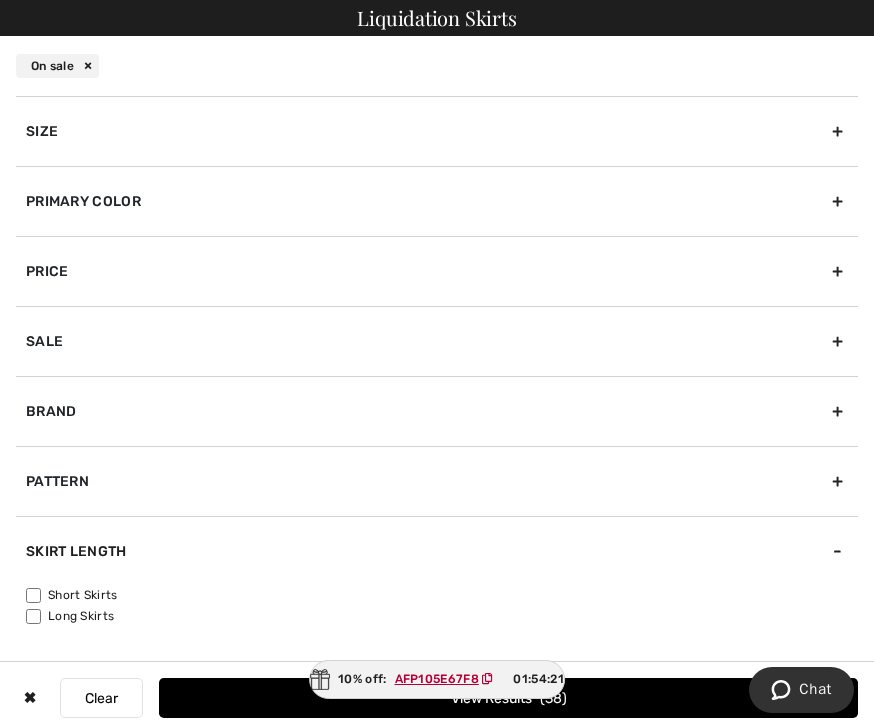 click on "Clear" at bounding box center [101, 698] 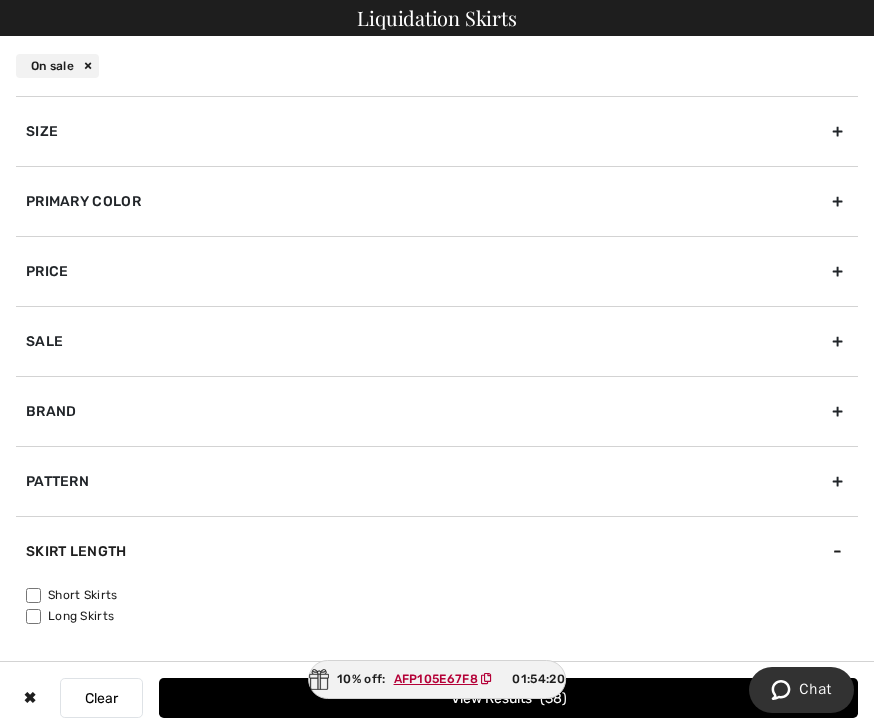 click on "Clear" at bounding box center [101, 698] 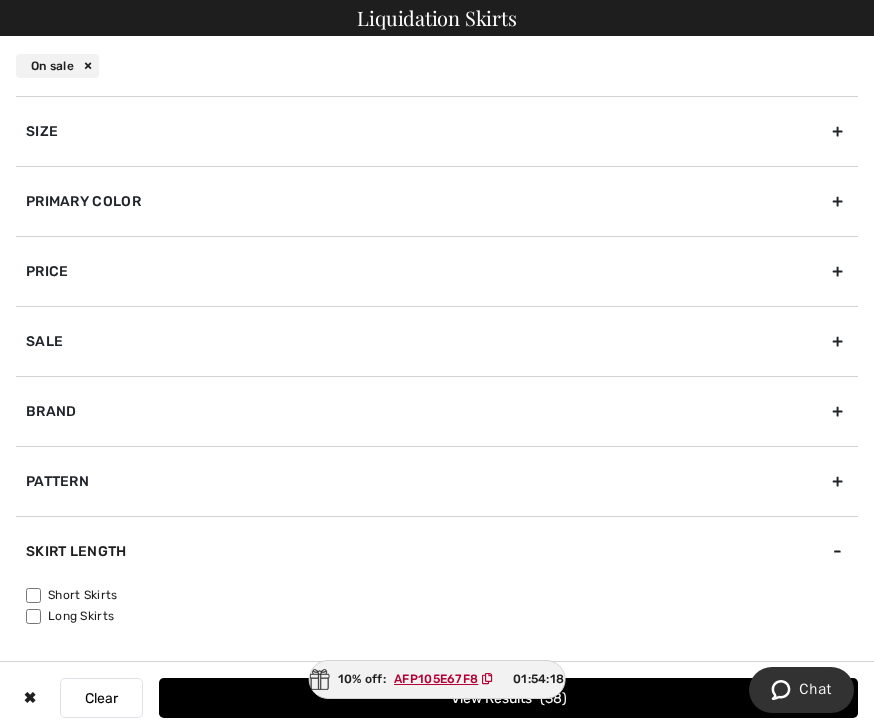 click on "✖" at bounding box center (30, 698) 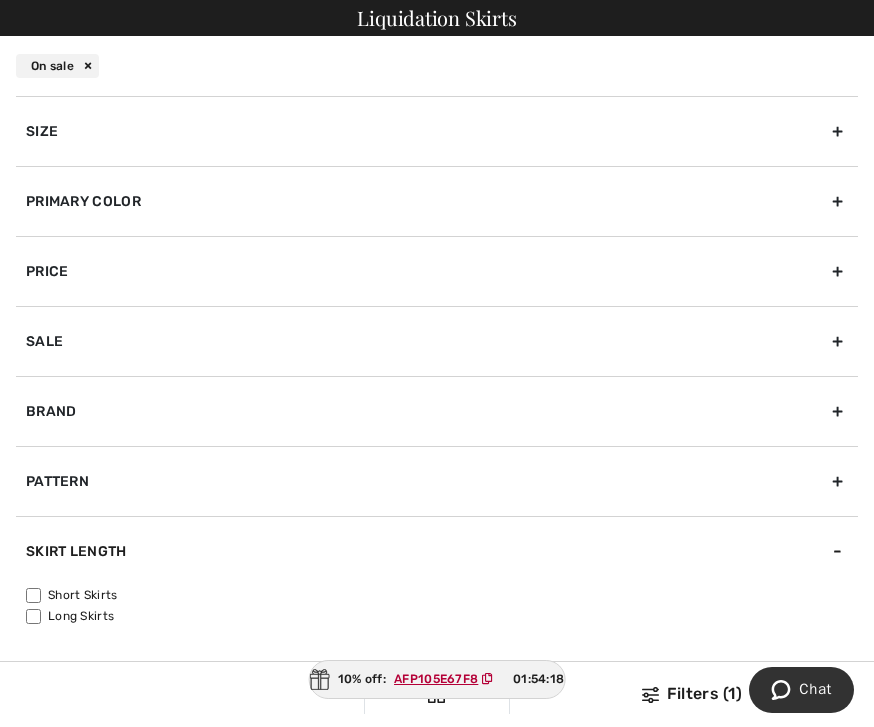 click on "38  items
Filters (1)
✖
Clear
View Results 38" at bounding box center [437, 694] 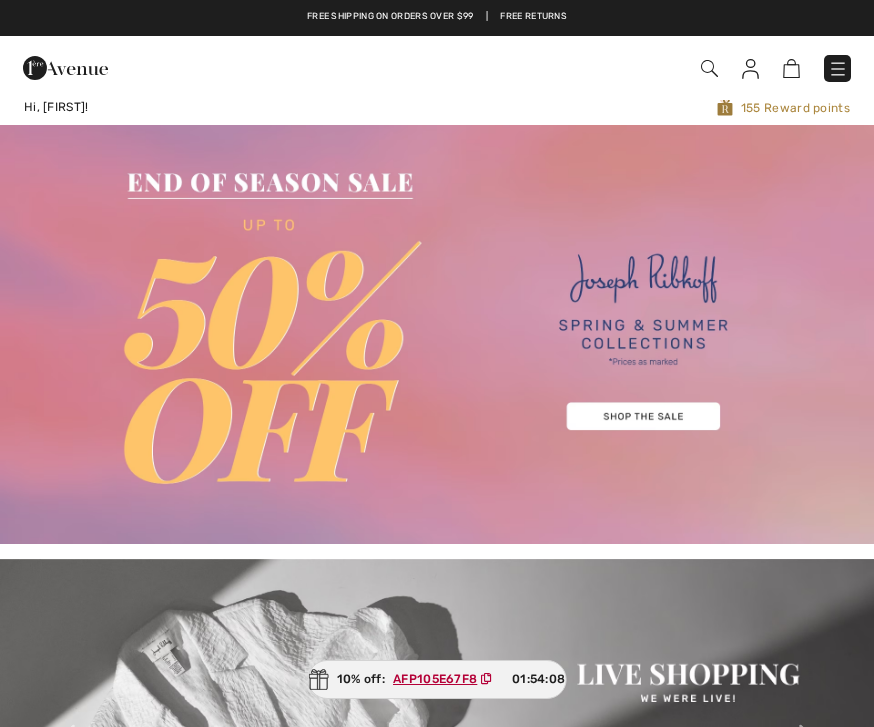 scroll, scrollTop: 0, scrollLeft: 0, axis: both 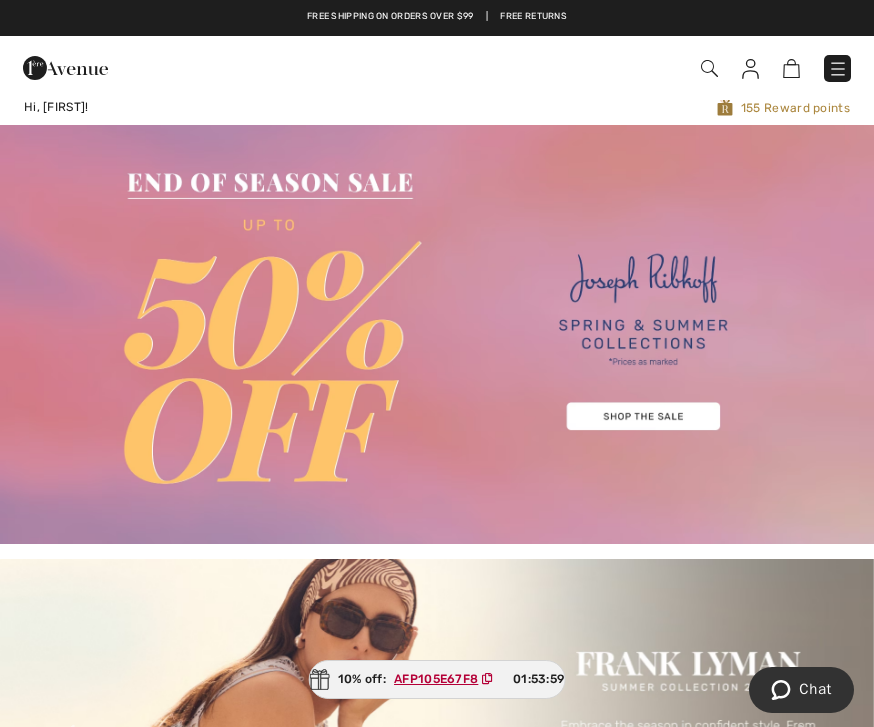 click at bounding box center (838, 69) 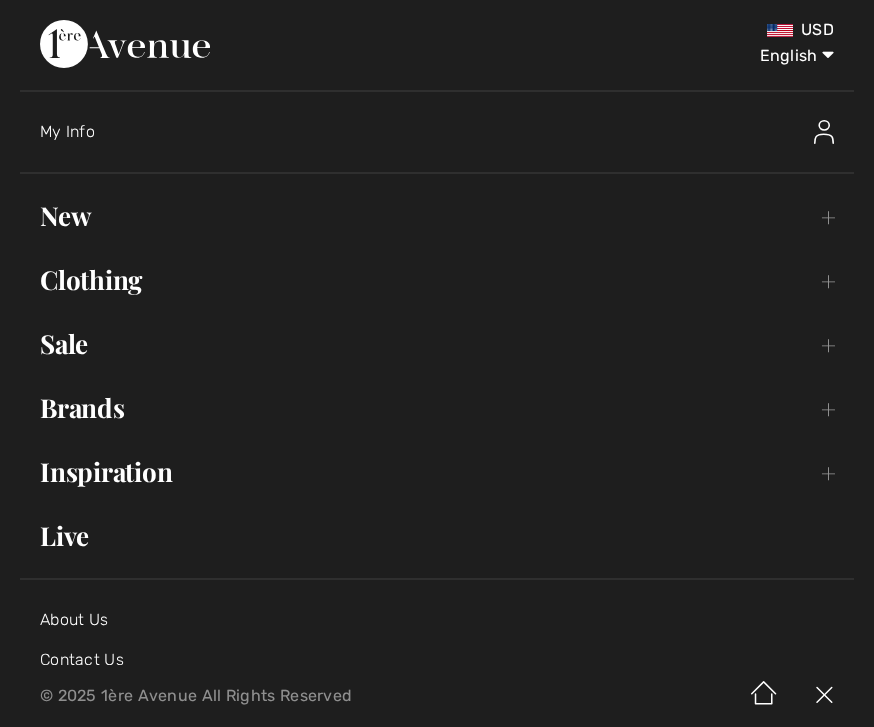 click on "Sale Toggle submenu" at bounding box center [437, 344] 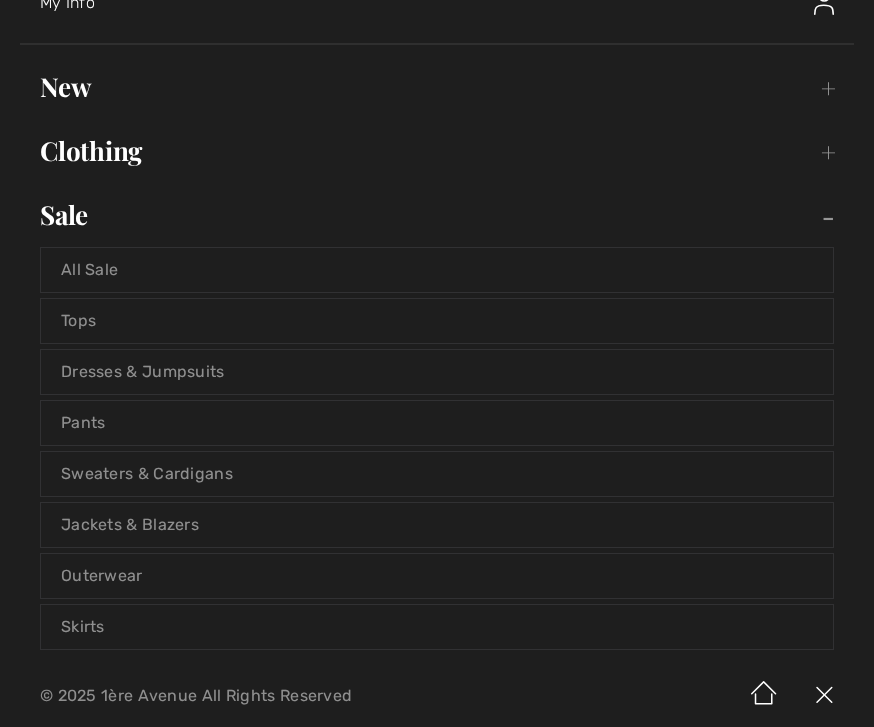 scroll, scrollTop: 130, scrollLeft: 0, axis: vertical 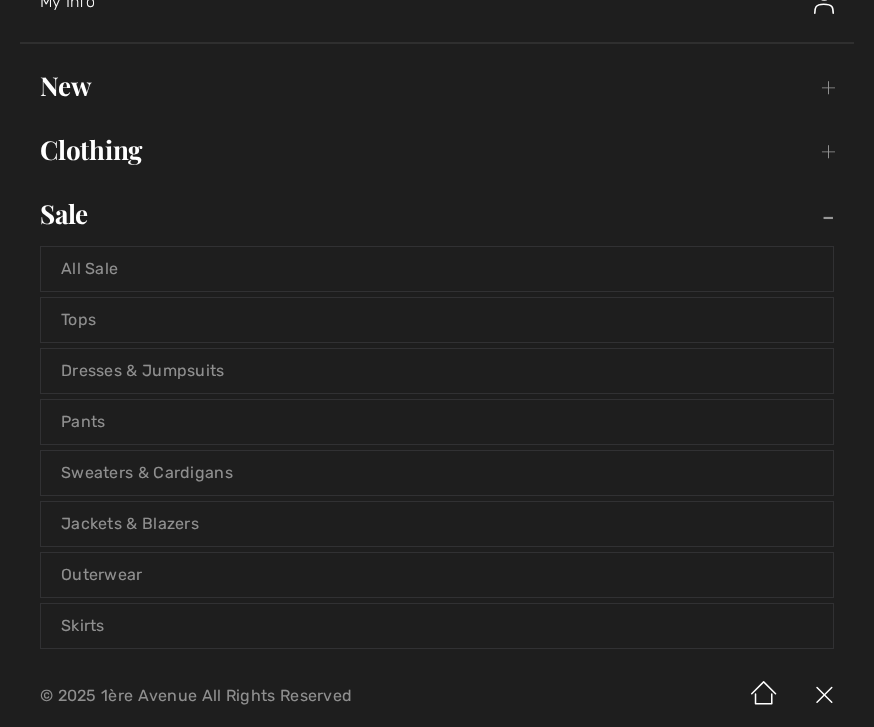 click on "Tops" at bounding box center [437, 320] 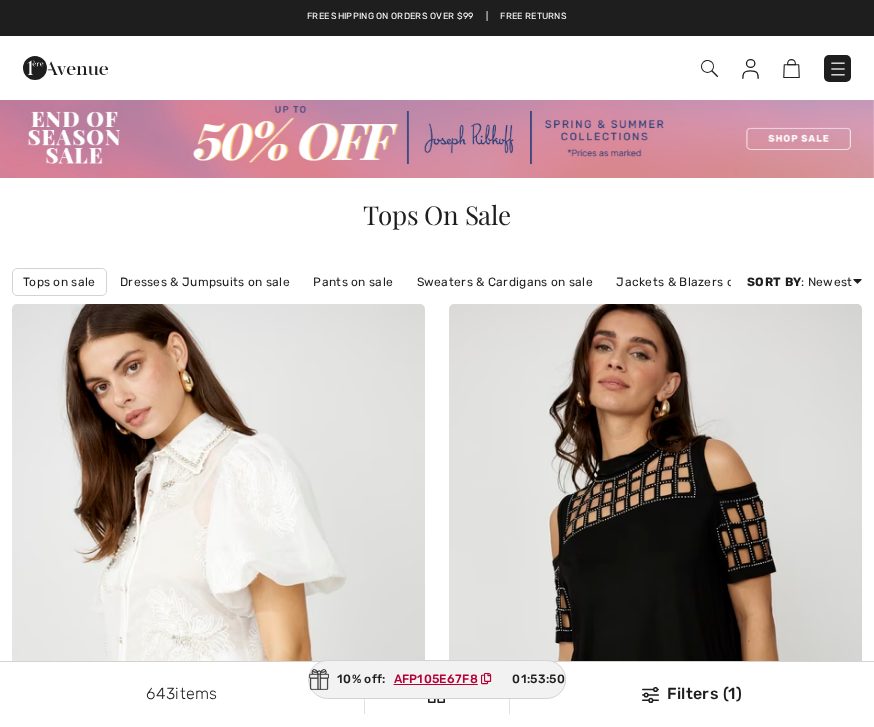 scroll, scrollTop: 0, scrollLeft: 0, axis: both 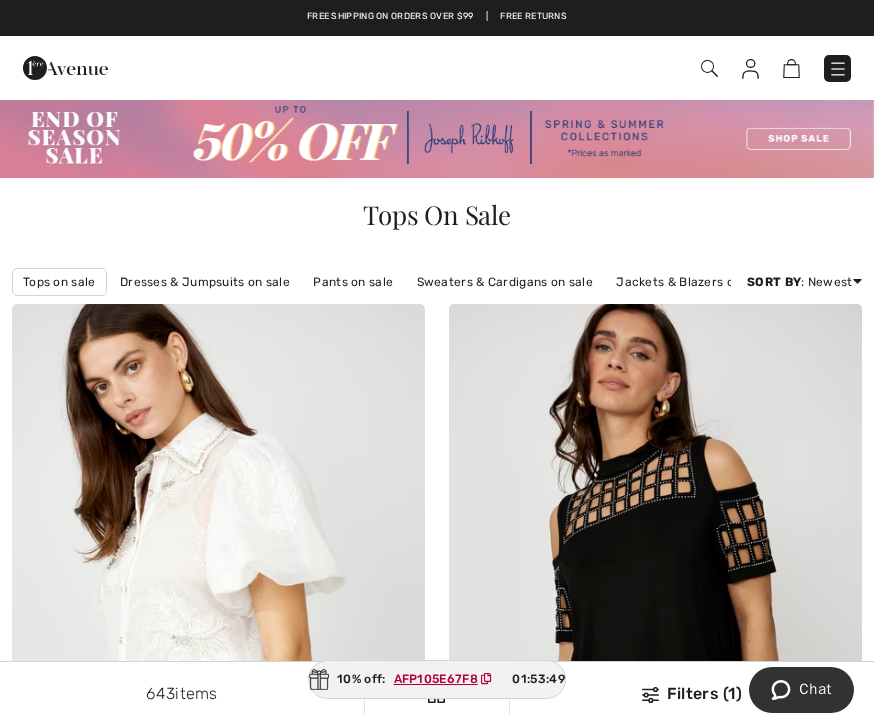 click on "Filters (1)" at bounding box center (692, 694) 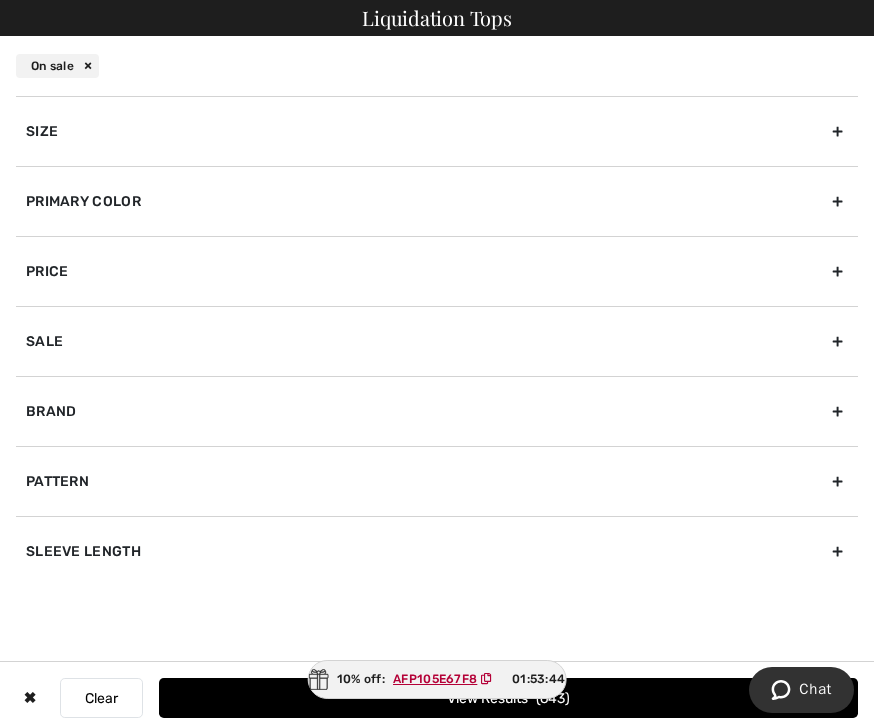 click on "Primary Color" at bounding box center [437, 201] 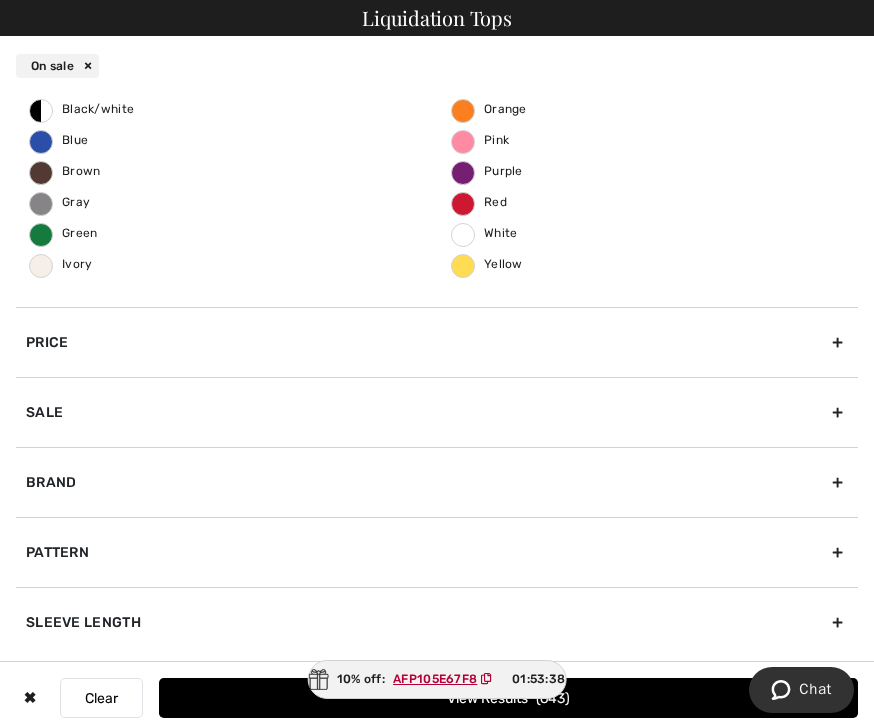 scroll, scrollTop: 201, scrollLeft: 0, axis: vertical 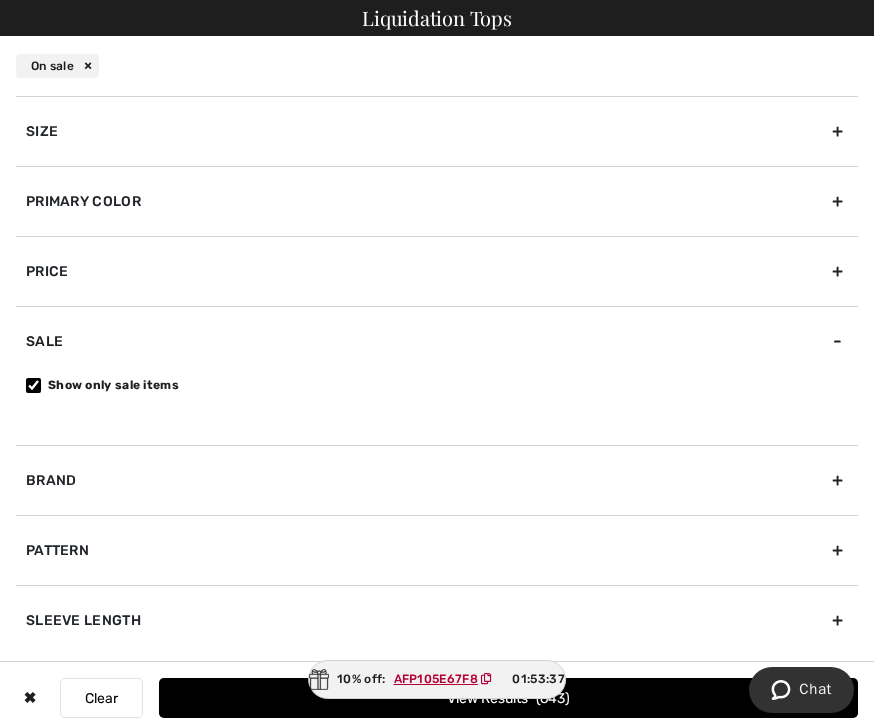 click on "Brand" at bounding box center [437, 480] 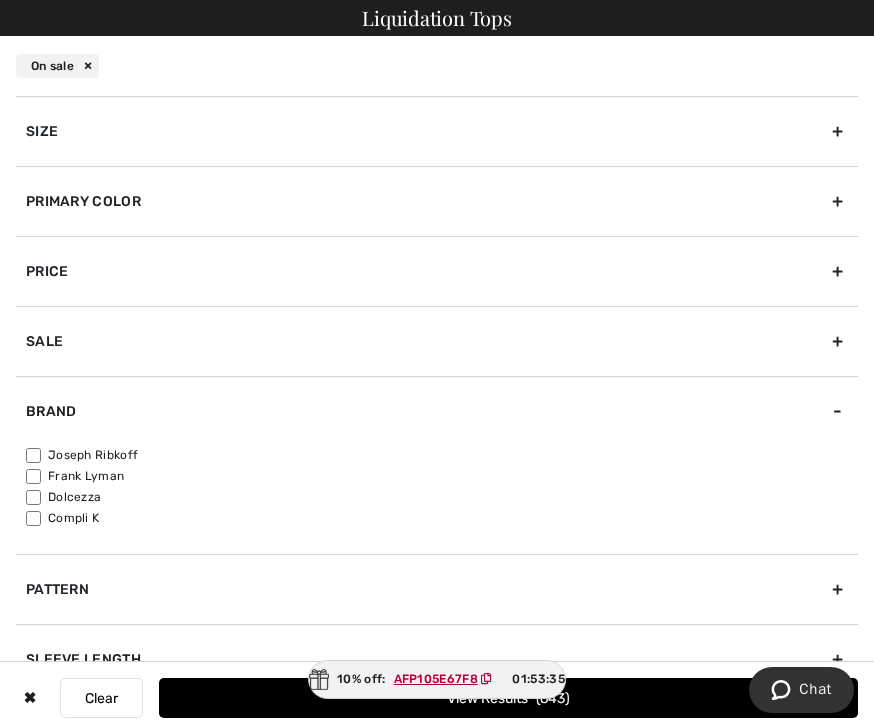 click on "Joseph Ribkoff" at bounding box center (33, 455) 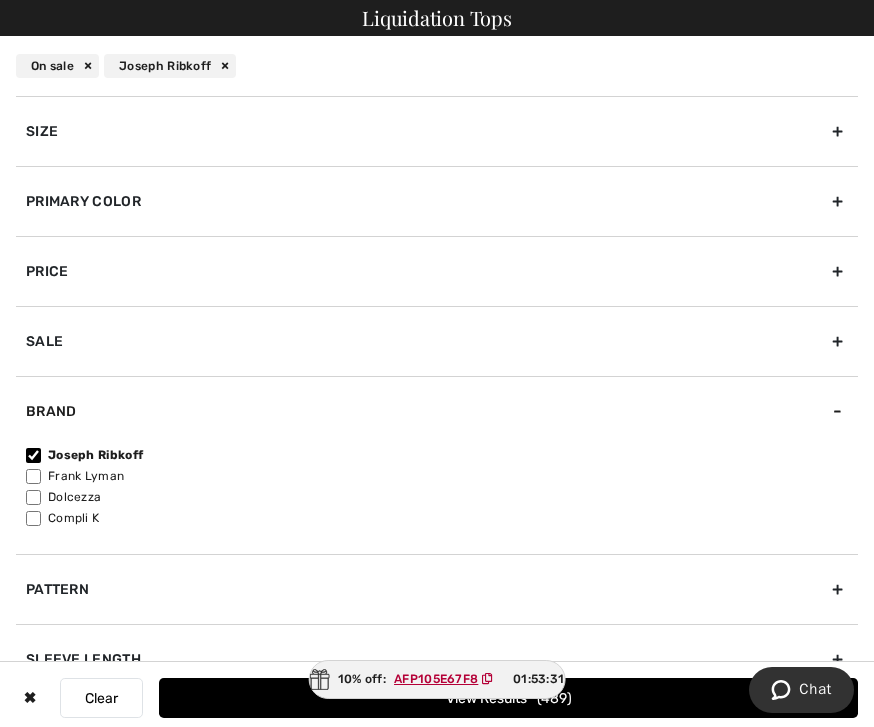 scroll, scrollTop: 0, scrollLeft: 0, axis: both 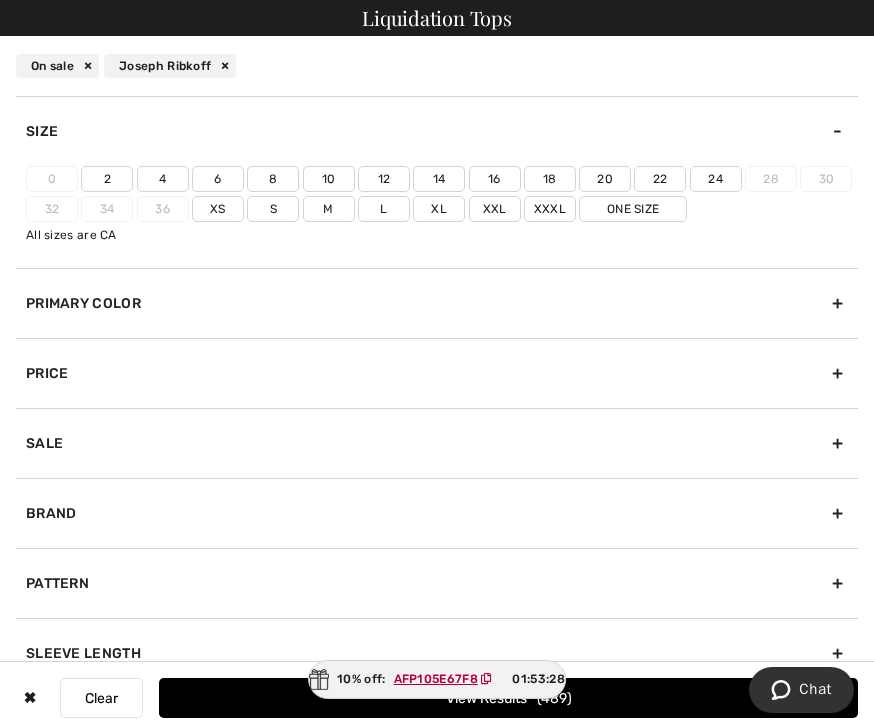 click on "14" at bounding box center (439, 179) 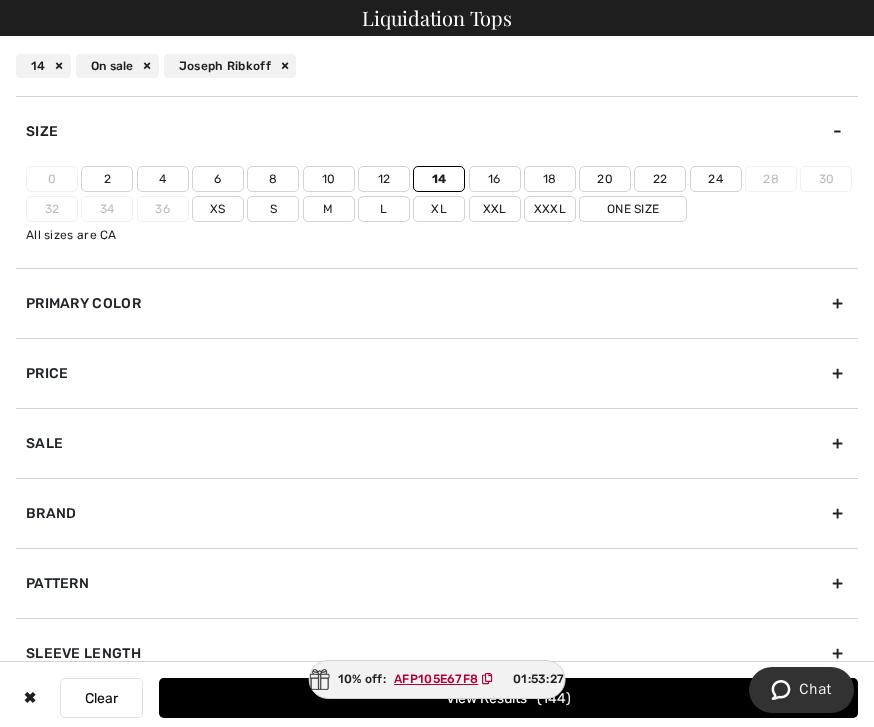 click on "Xl" at bounding box center [439, 209] 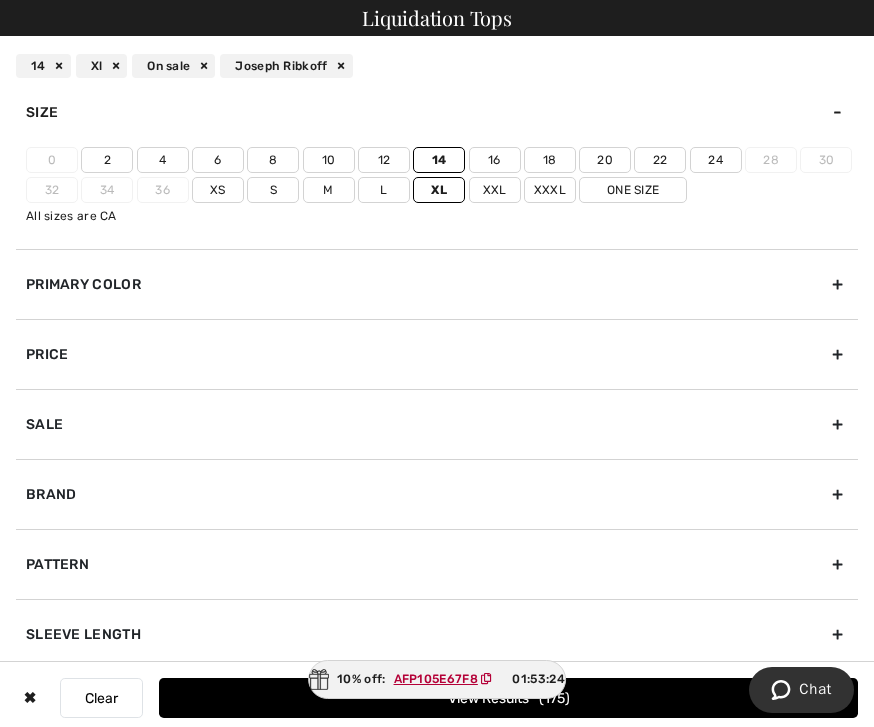 scroll, scrollTop: 17, scrollLeft: 0, axis: vertical 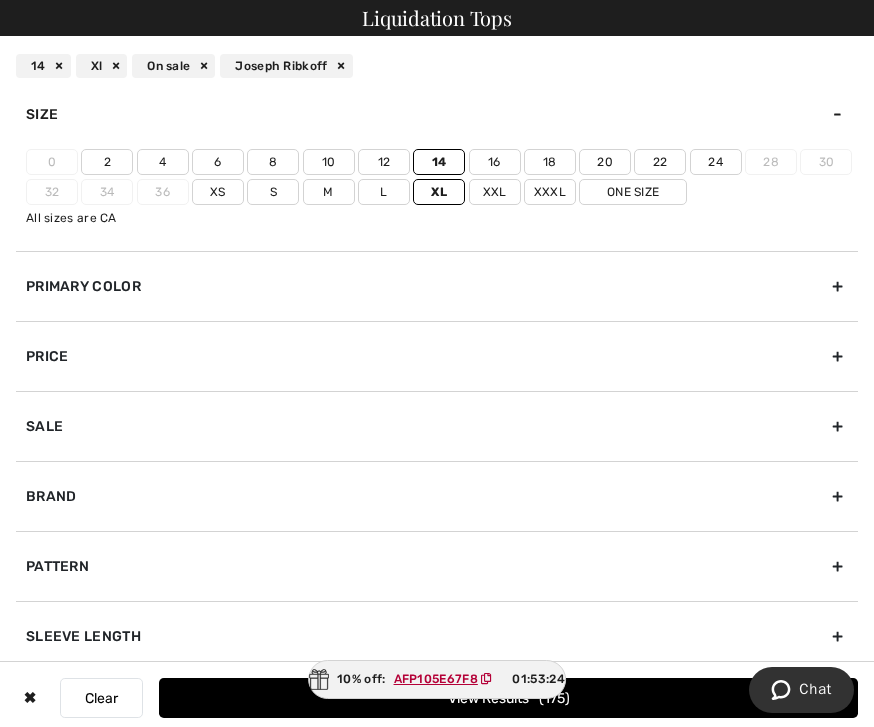 click on "View Results 175" at bounding box center (508, 698) 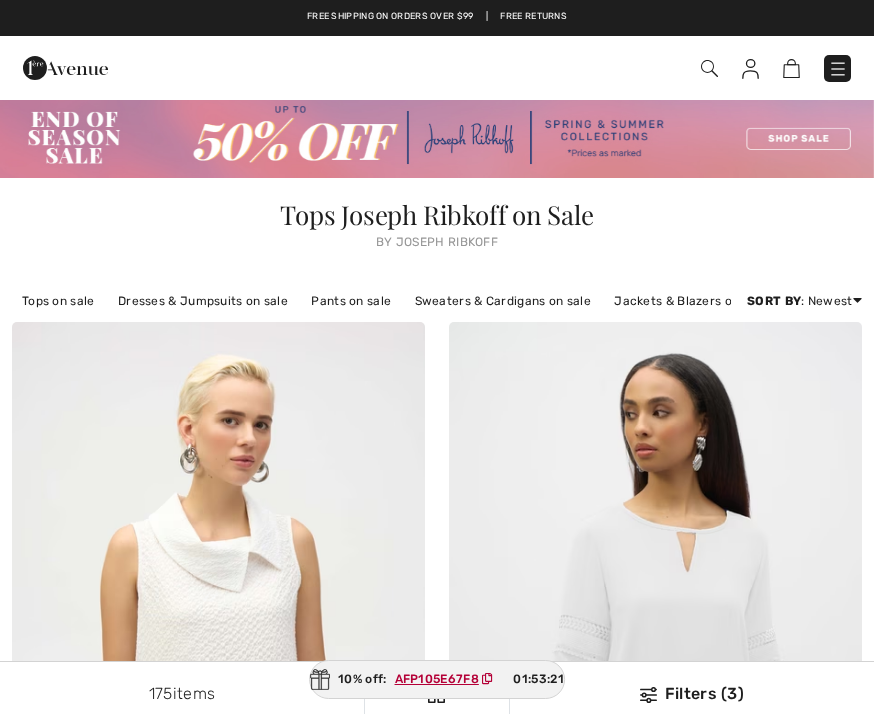 scroll, scrollTop: 0, scrollLeft: 0, axis: both 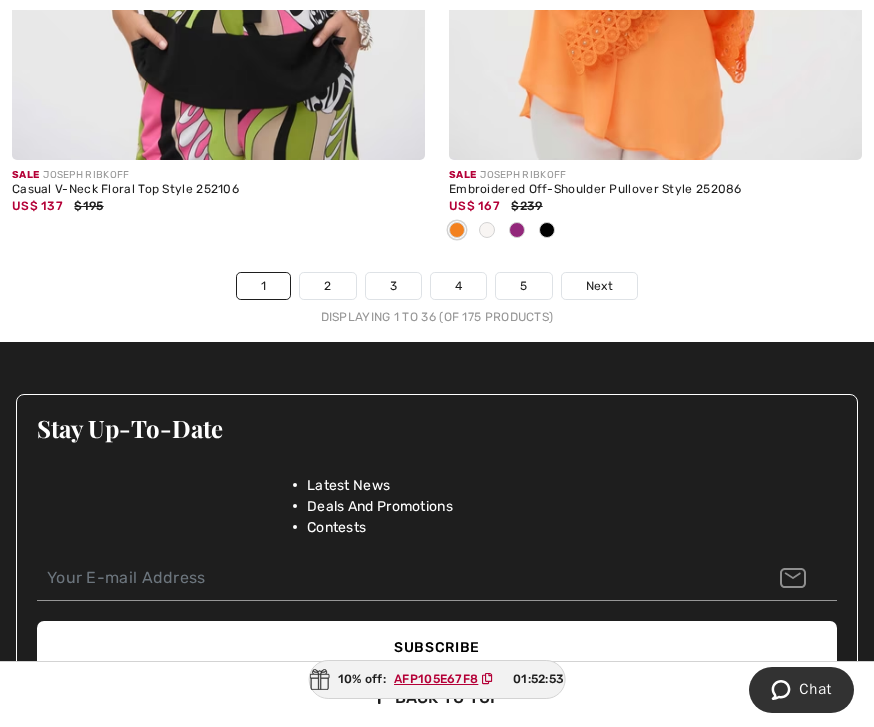 click on "2" at bounding box center (327, 286) 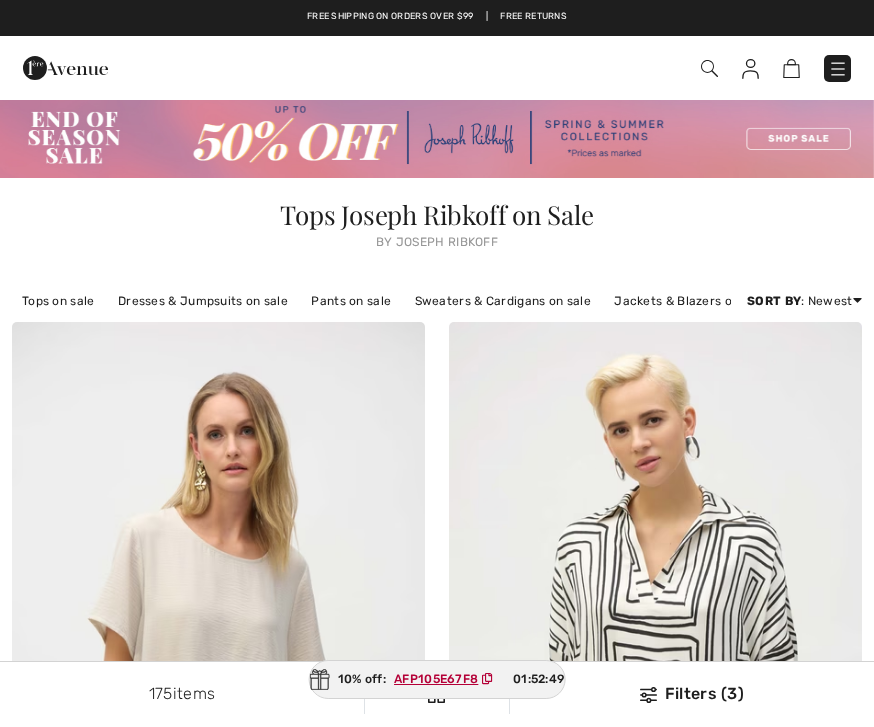 scroll, scrollTop: 0, scrollLeft: 0, axis: both 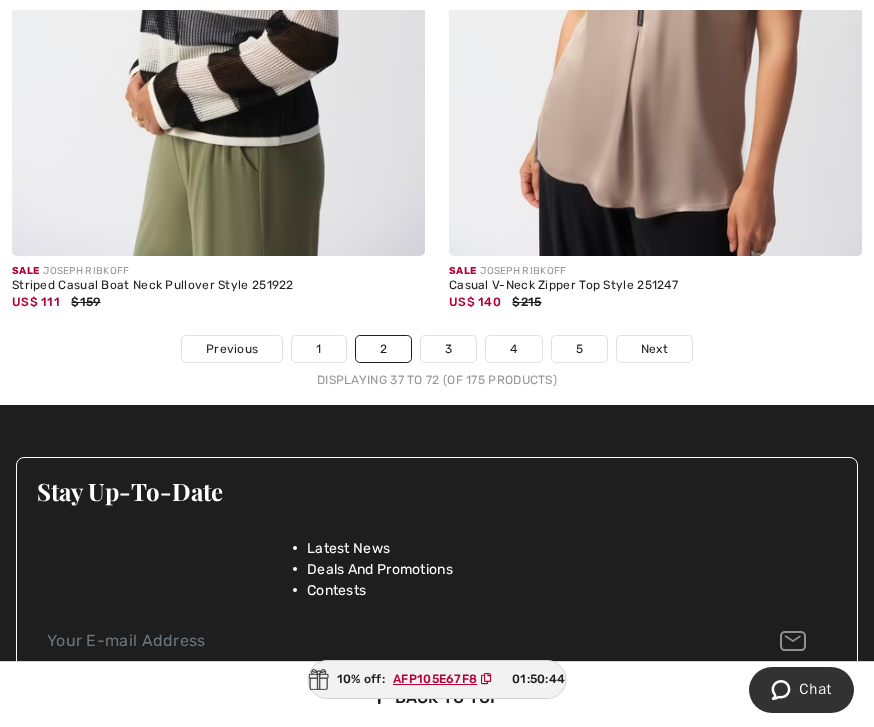 click on "3" at bounding box center (448, 349) 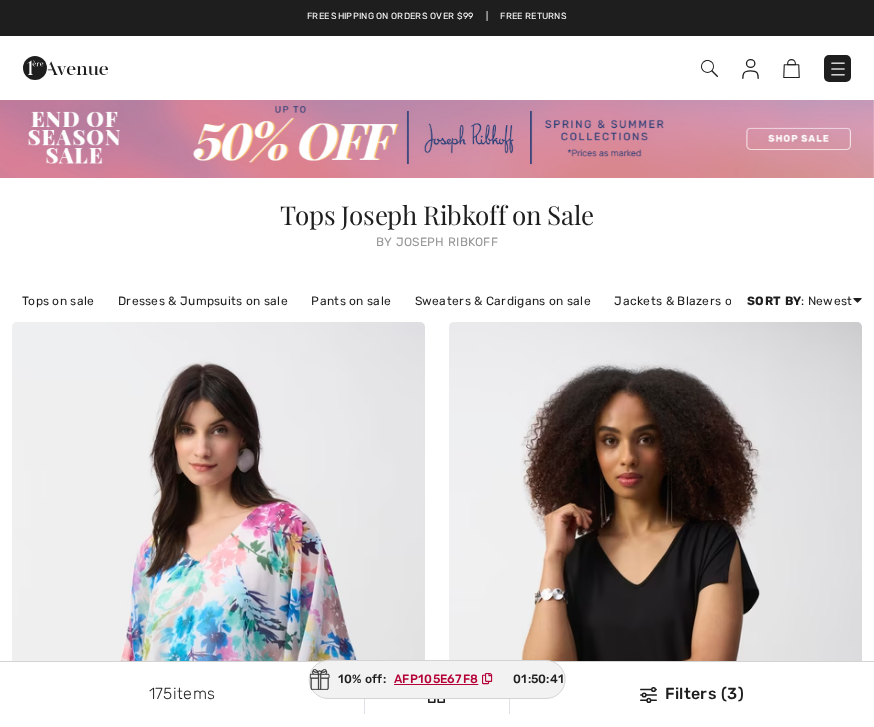 scroll, scrollTop: 0, scrollLeft: 0, axis: both 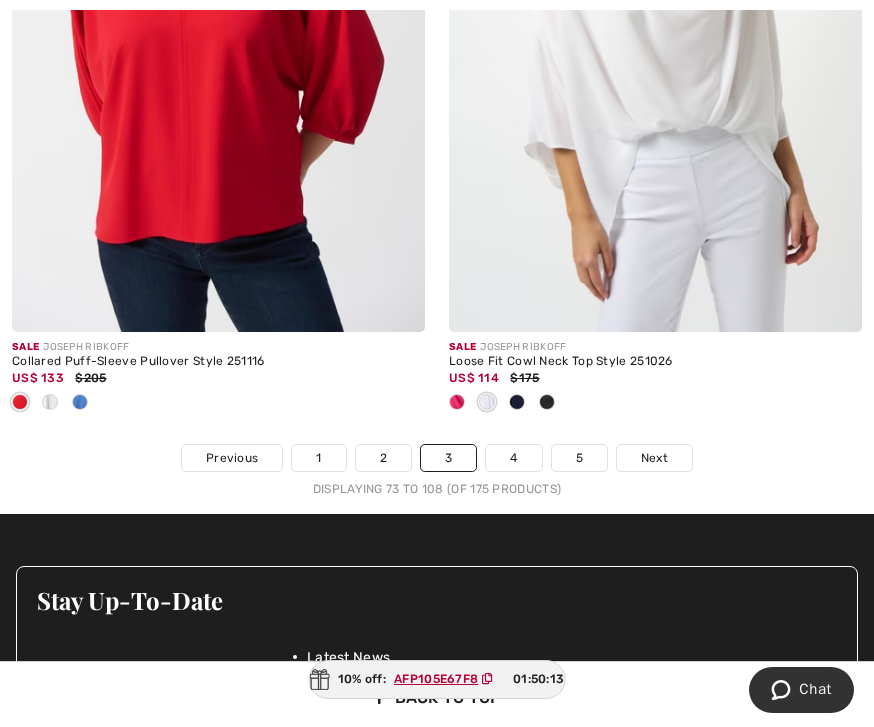 click on "4" at bounding box center [513, 458] 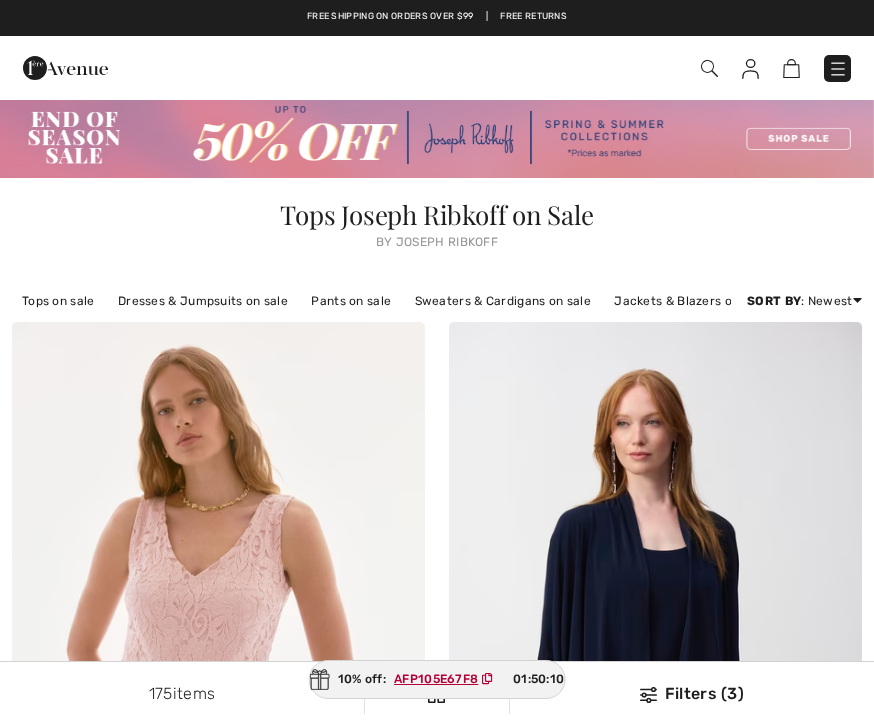 scroll, scrollTop: 0, scrollLeft: 0, axis: both 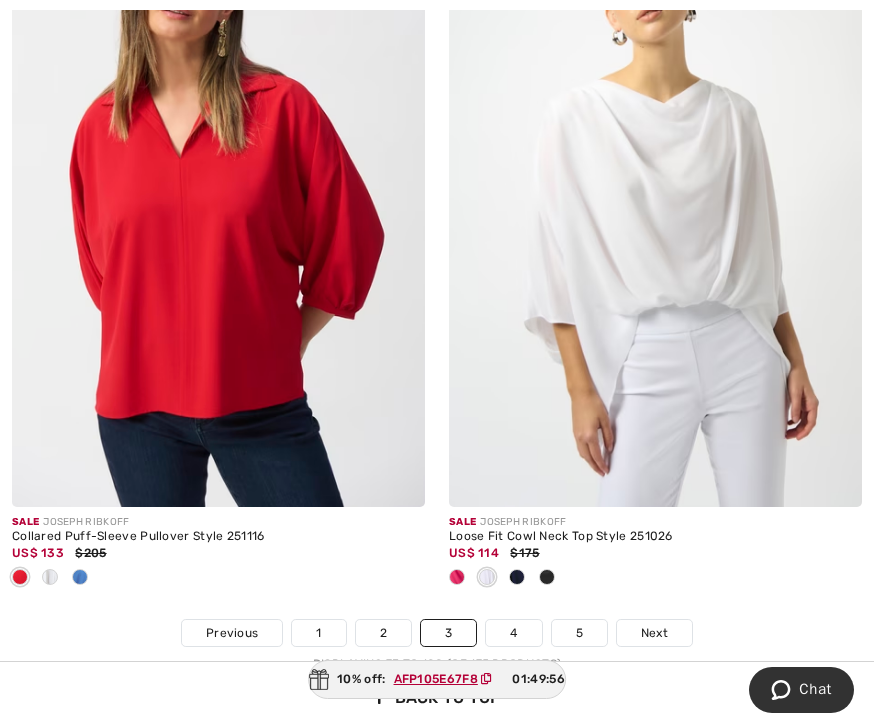 click at bounding box center (655, 198) 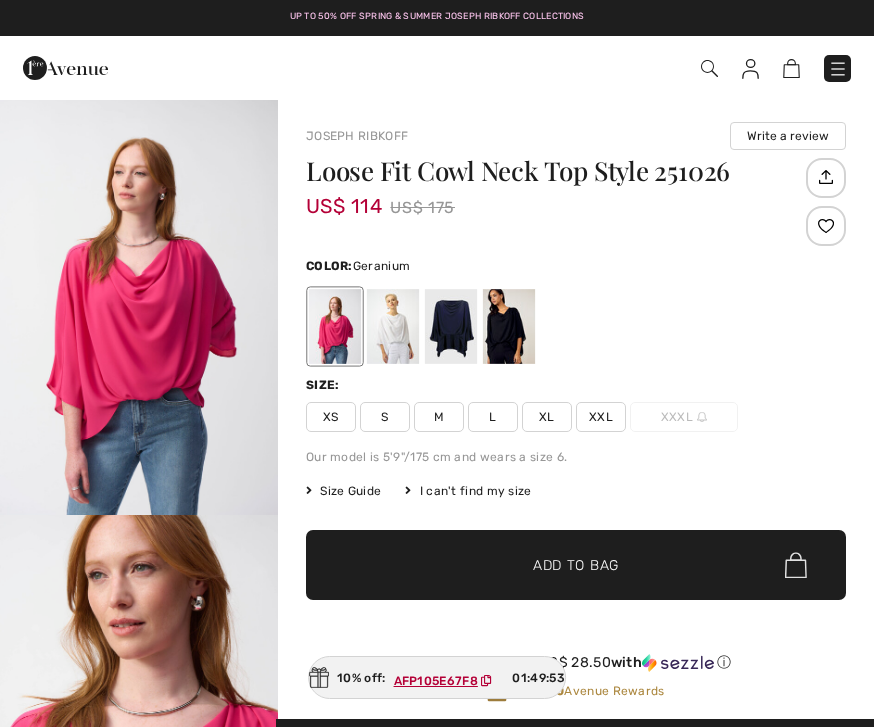scroll, scrollTop: 0, scrollLeft: 0, axis: both 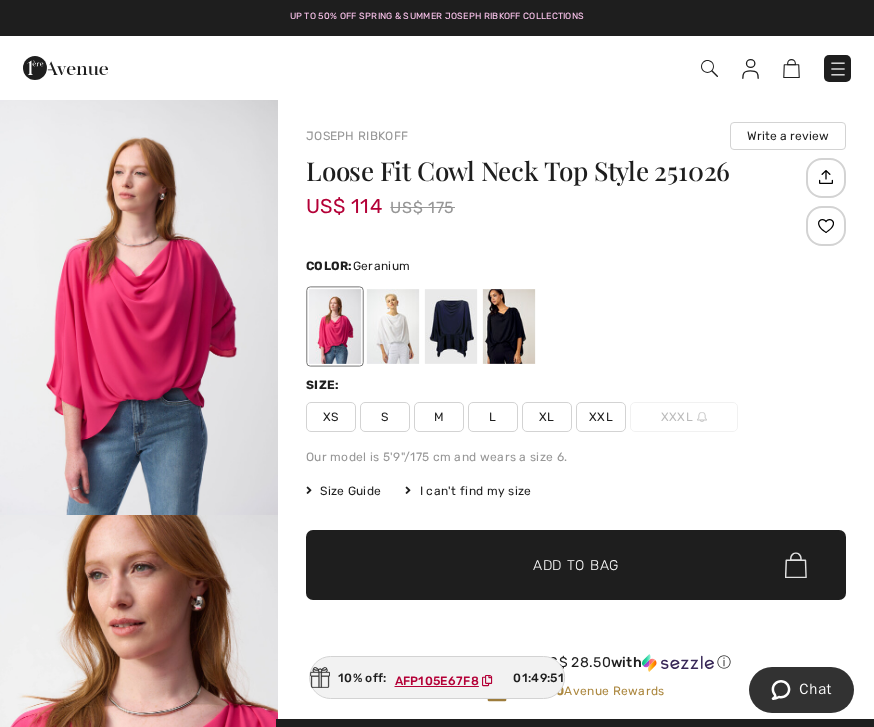 click at bounding box center [451, 326] 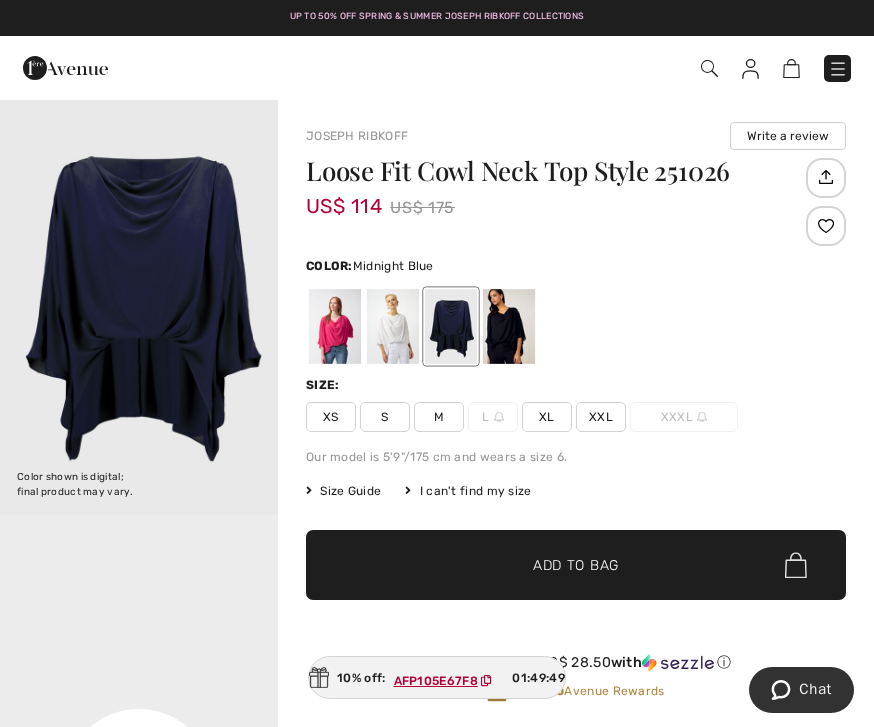 click at bounding box center [509, 326] 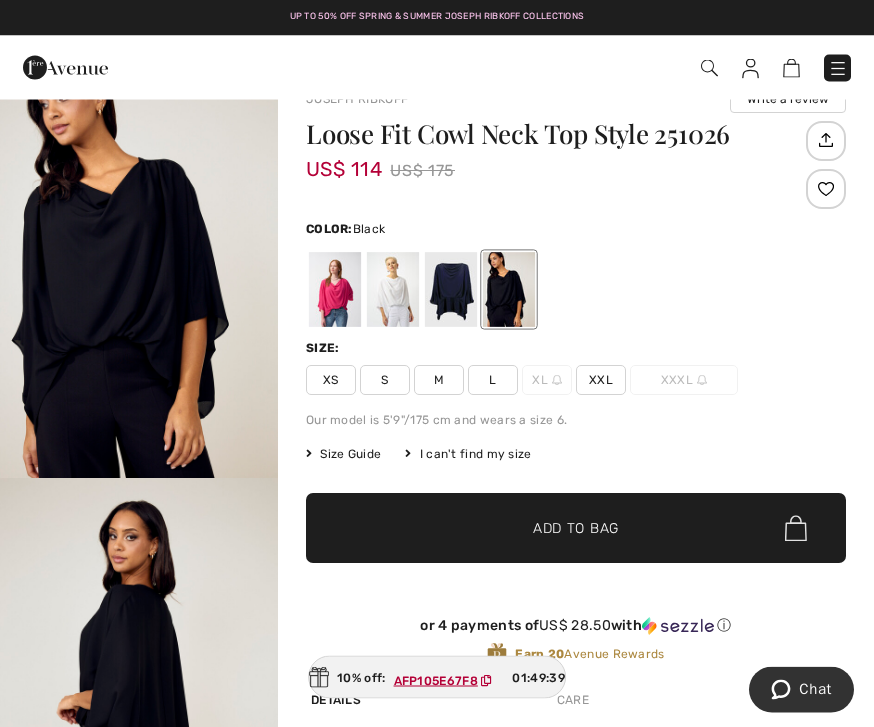scroll, scrollTop: 37, scrollLeft: 0, axis: vertical 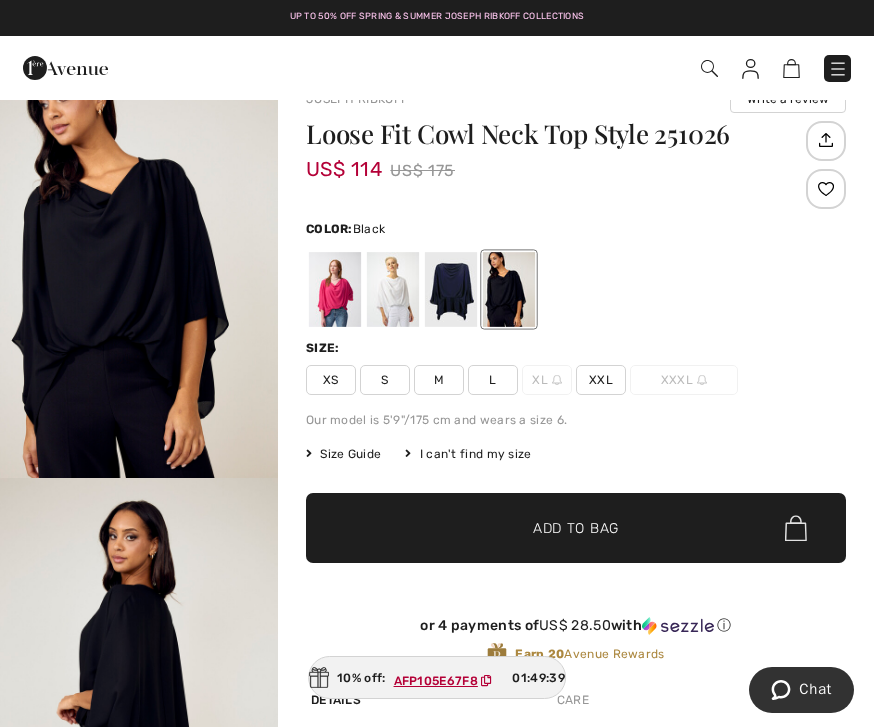 click on "L" at bounding box center (493, 380) 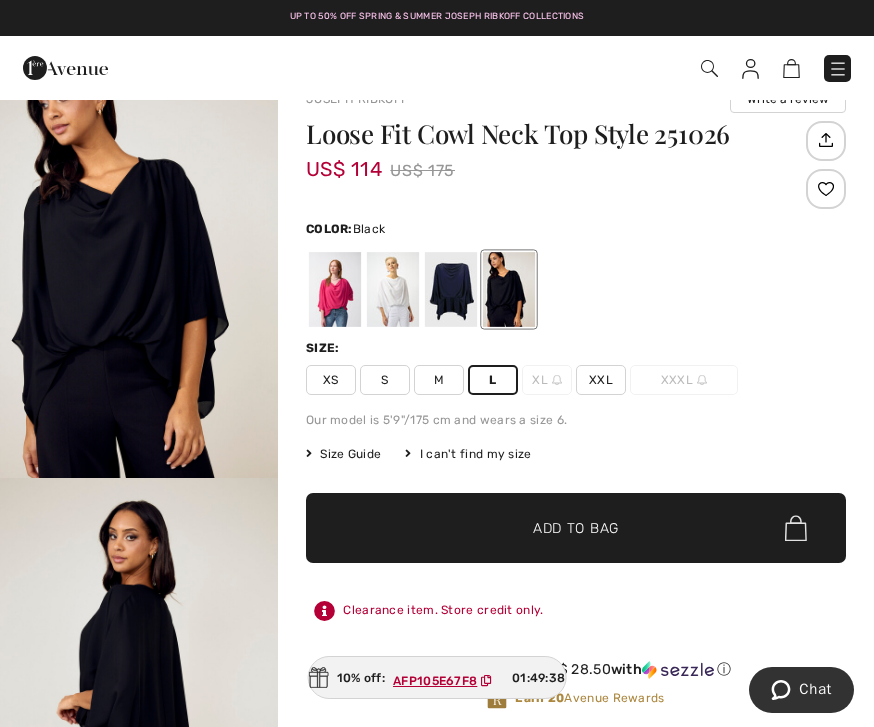 click on "Add to Bag" at bounding box center (576, 528) 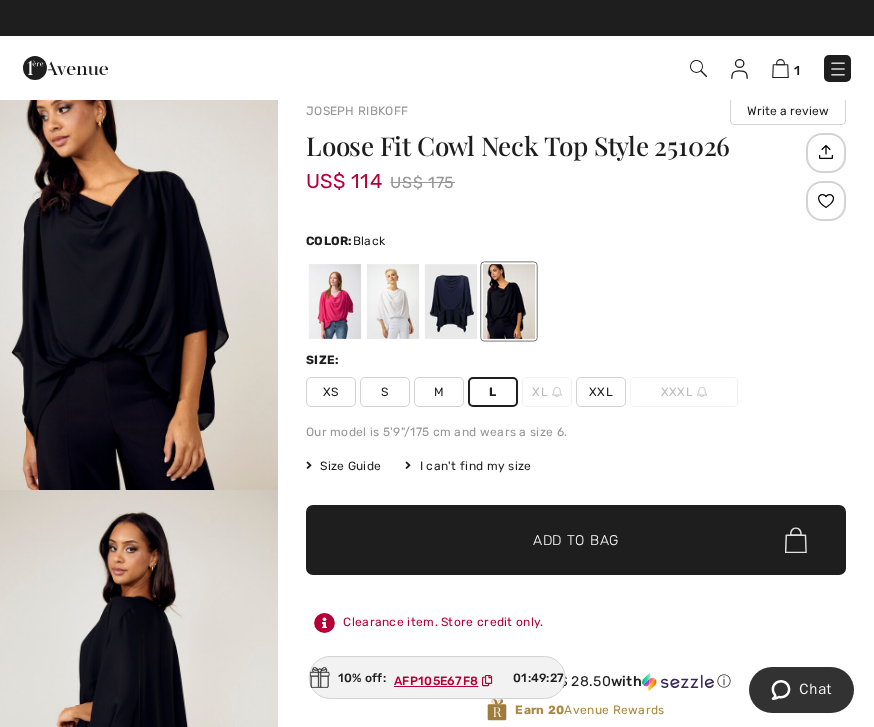 scroll, scrollTop: 0, scrollLeft: 0, axis: both 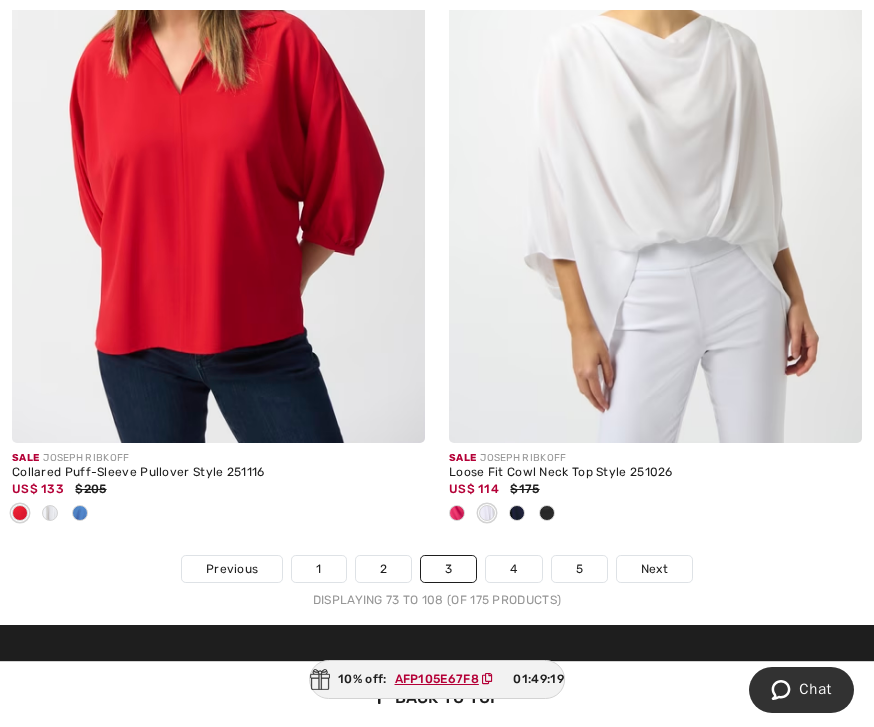 click on "4" at bounding box center (513, 569) 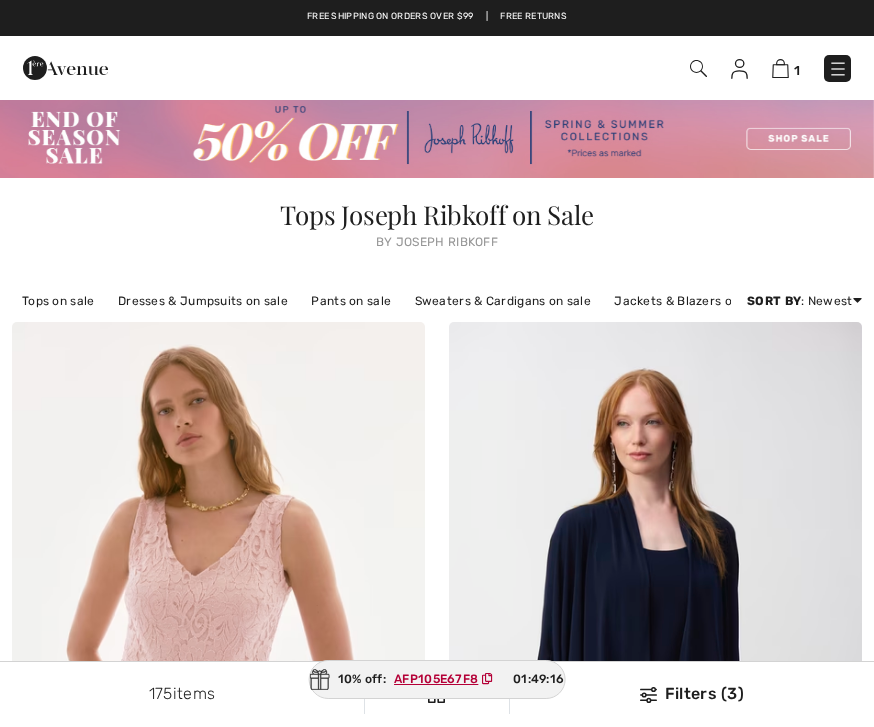 scroll, scrollTop: 0, scrollLeft: 0, axis: both 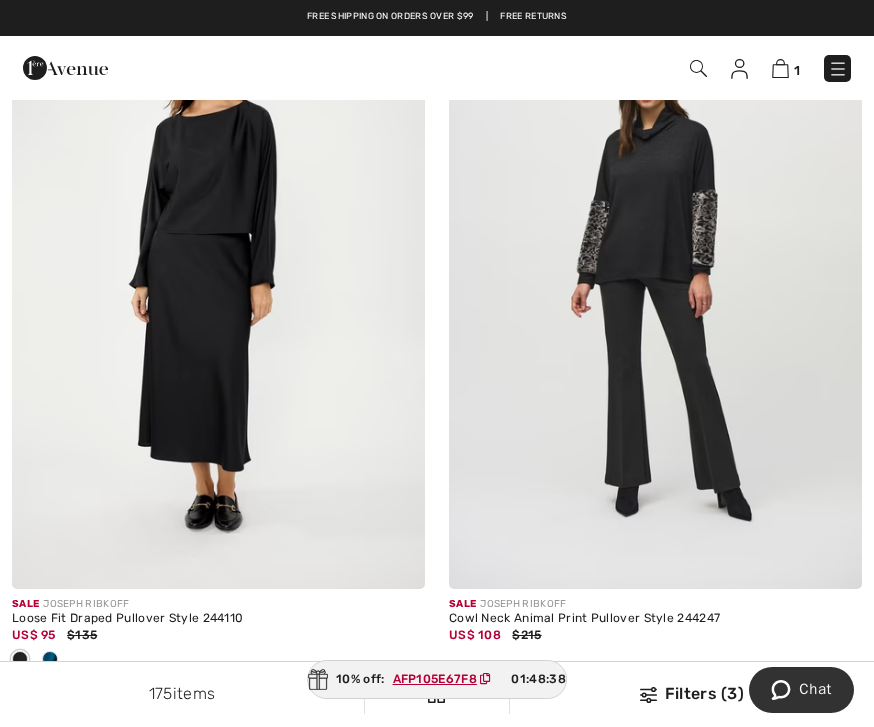 click at bounding box center (655, 280) 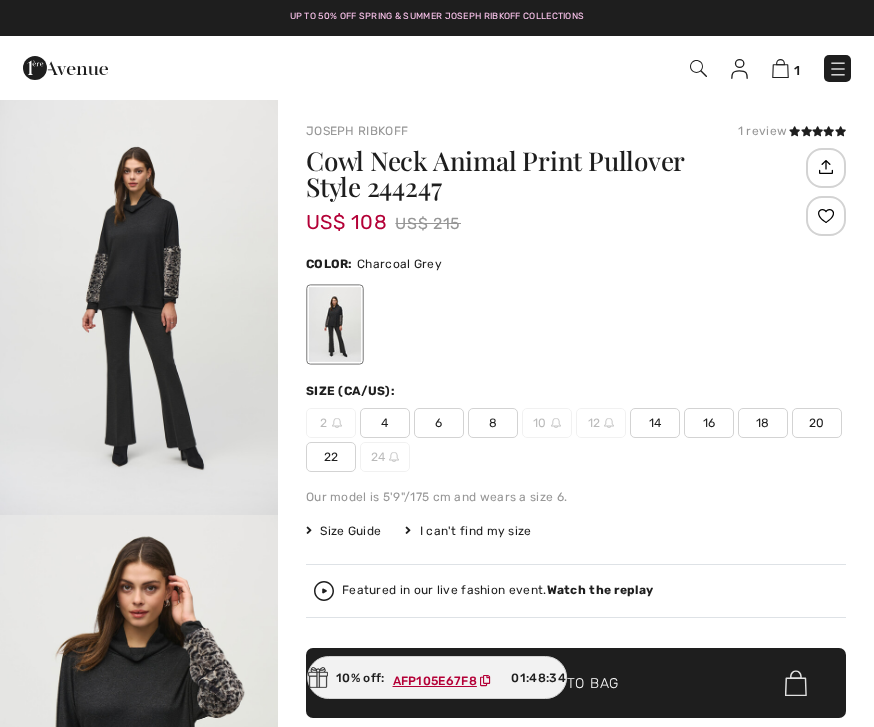 scroll, scrollTop: 0, scrollLeft: 0, axis: both 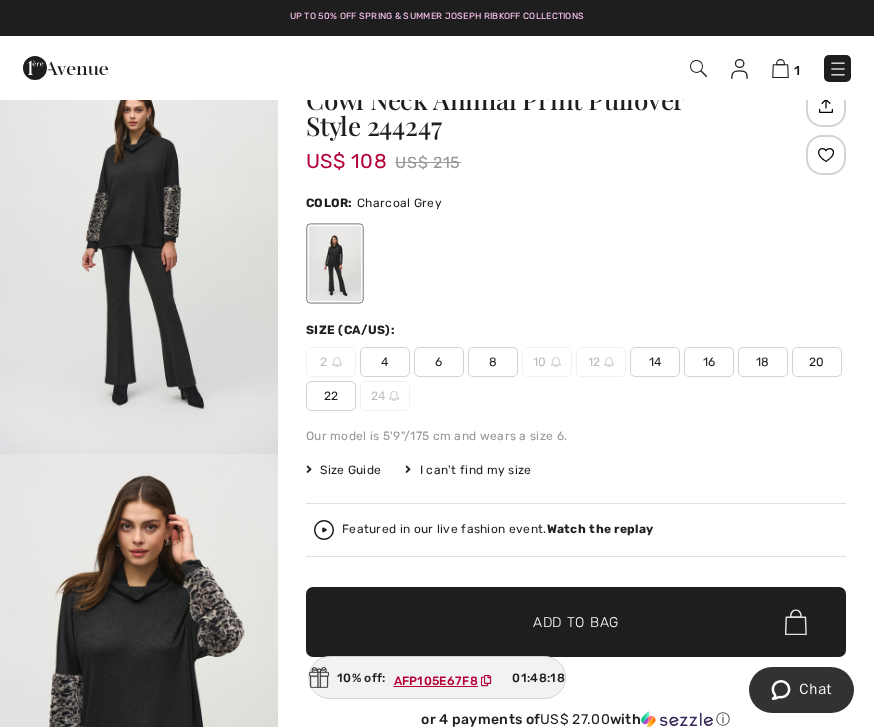 click on "or 4 payments of  US$ 27.00  with    ⓘ Earn 20  Avenue Rewards" at bounding box center [576, 731] 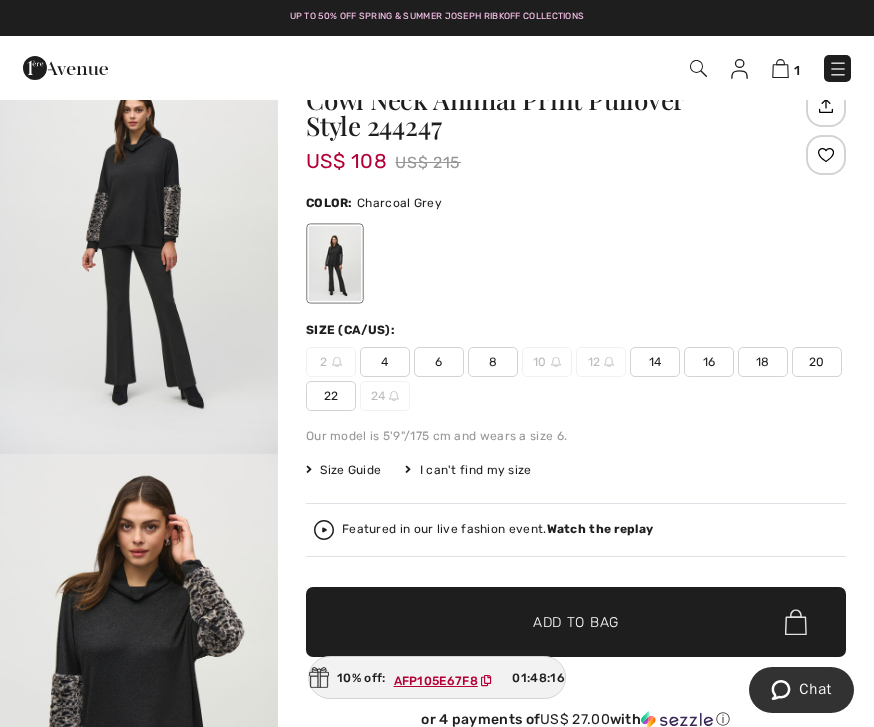 scroll, scrollTop: 0, scrollLeft: 0, axis: both 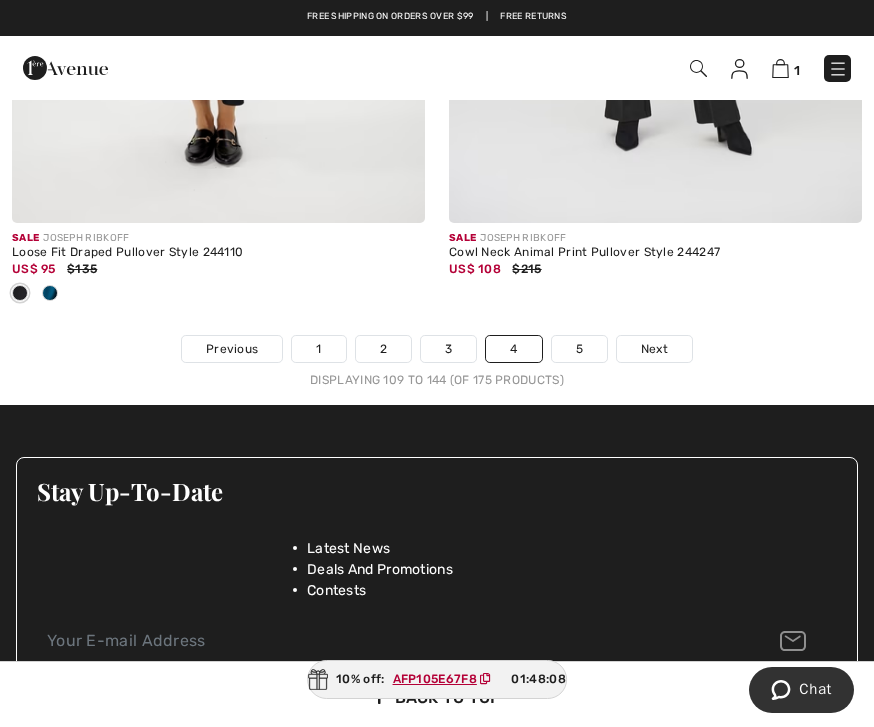 click on "5" at bounding box center [579, 349] 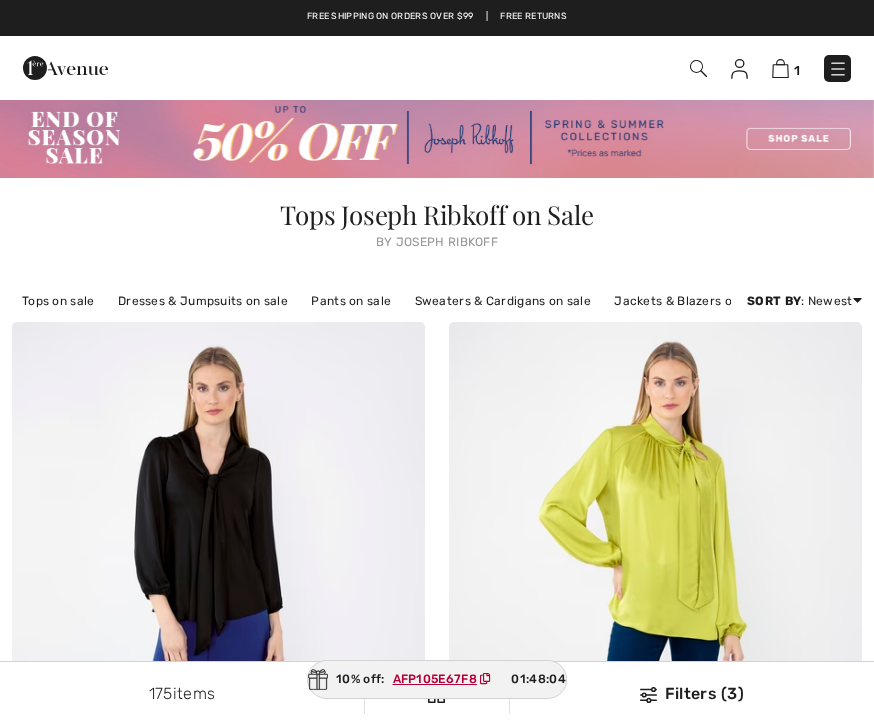 scroll, scrollTop: 69, scrollLeft: 0, axis: vertical 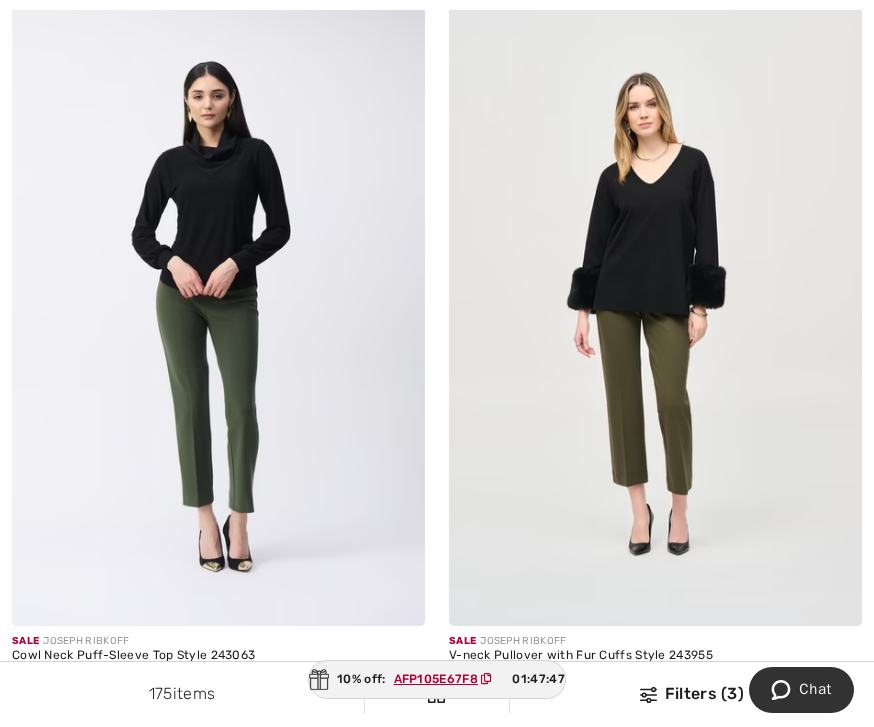 click at bounding box center [655, 316] 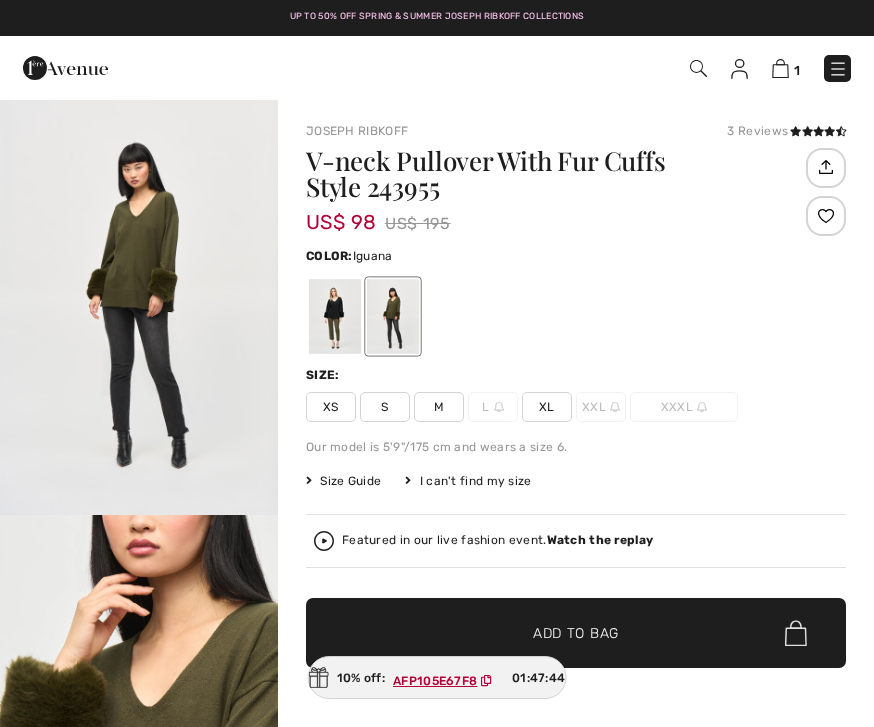 scroll, scrollTop: 24, scrollLeft: 0, axis: vertical 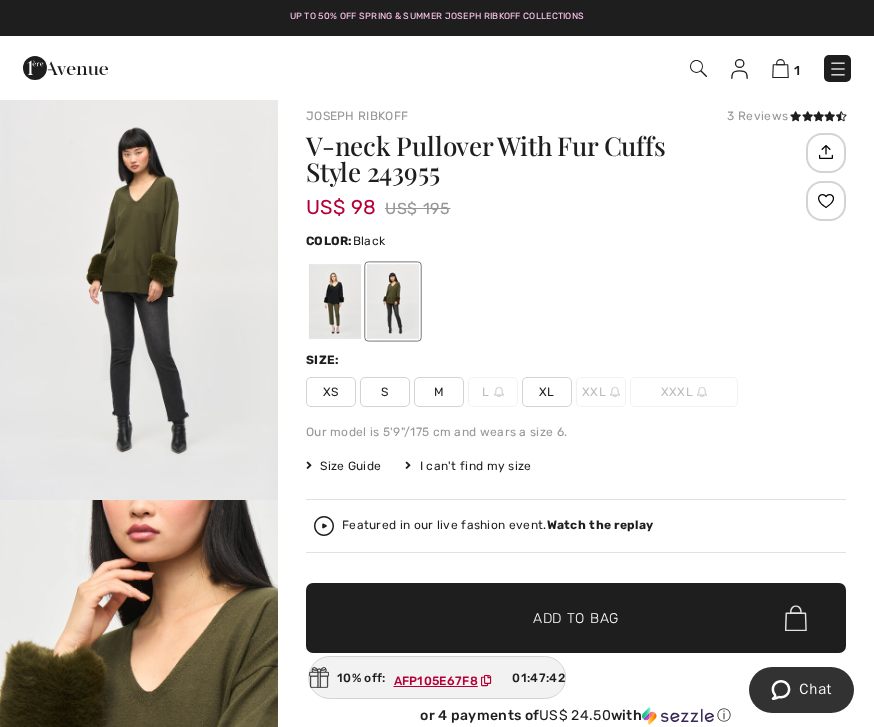 click at bounding box center [335, 301] 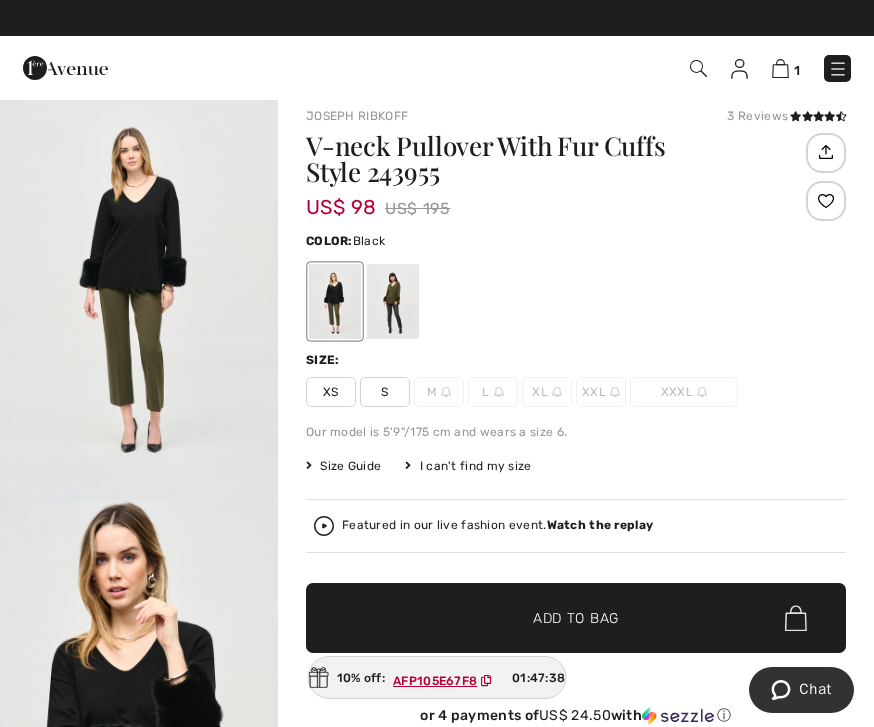 scroll, scrollTop: 0, scrollLeft: 0, axis: both 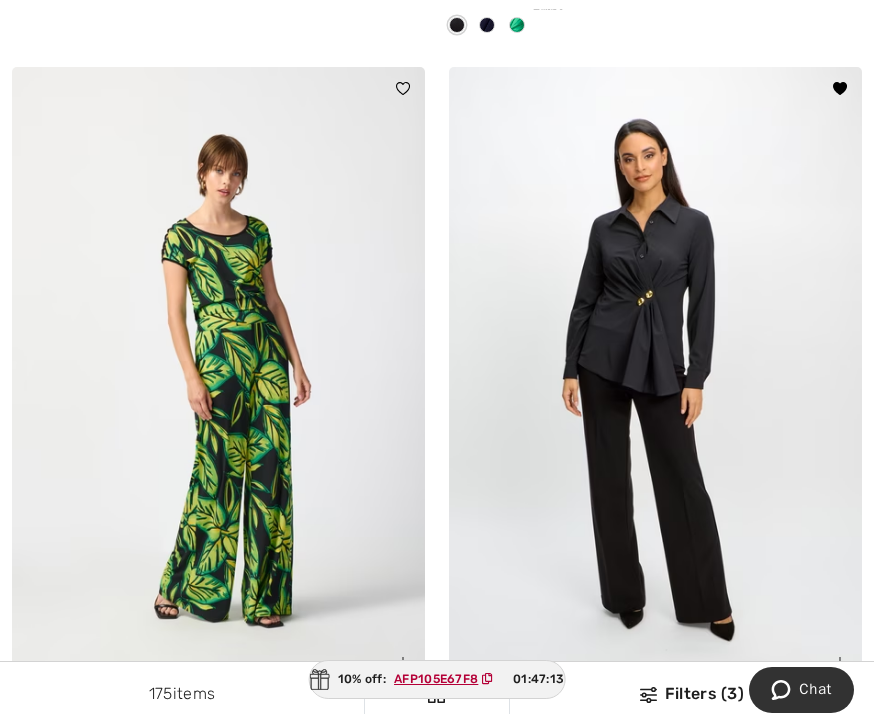 click at bounding box center [655, 377] 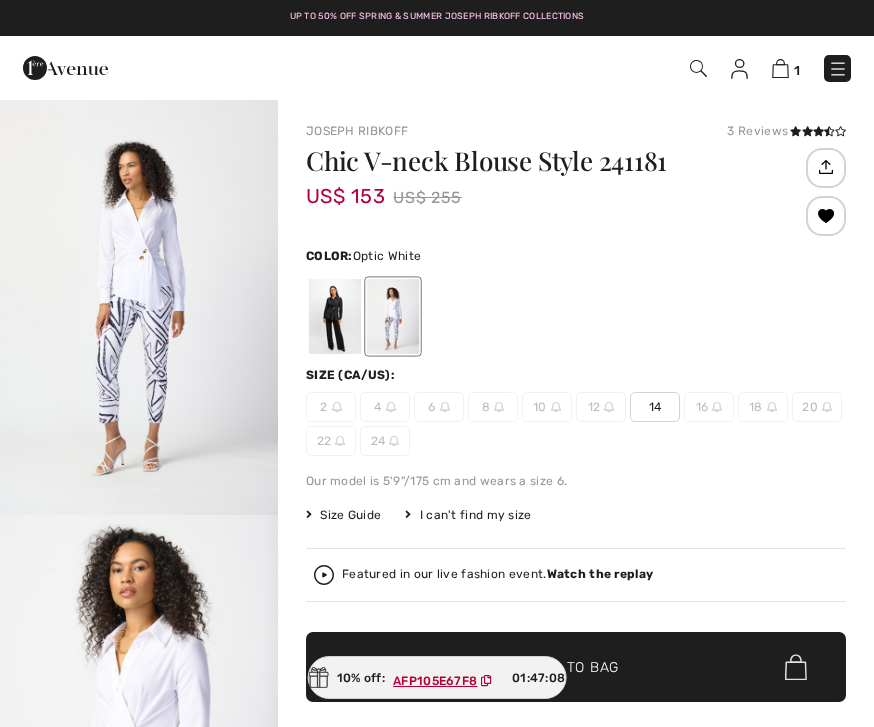 scroll, scrollTop: 0, scrollLeft: 0, axis: both 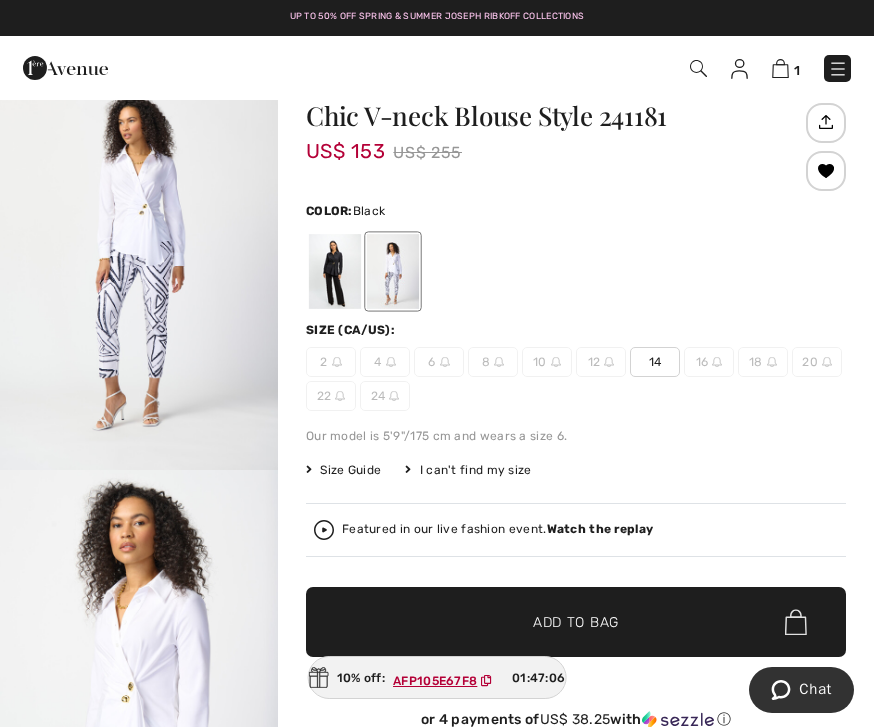 click at bounding box center (335, 271) 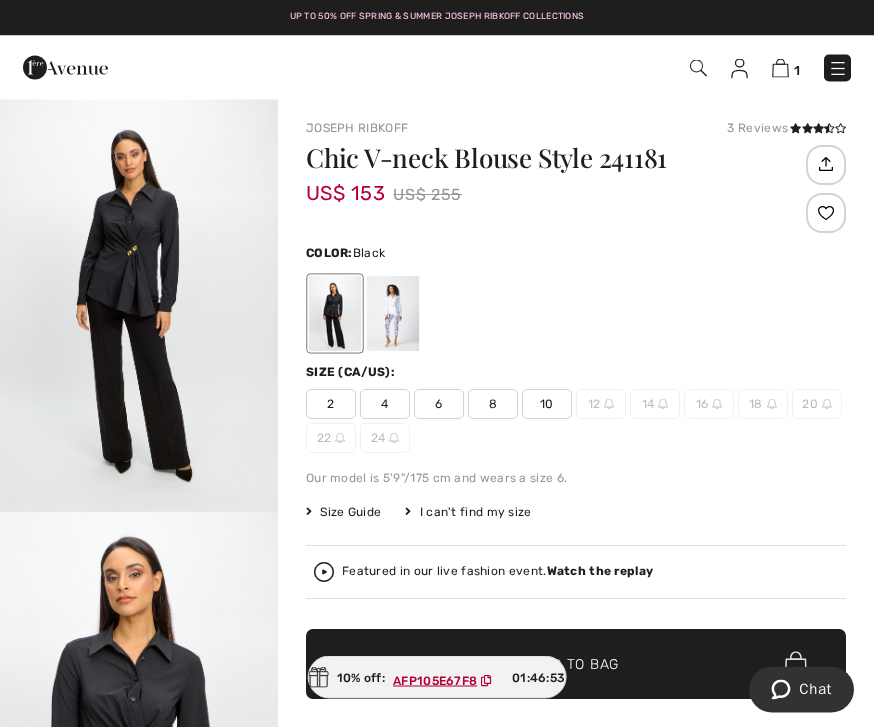 scroll, scrollTop: 0, scrollLeft: 0, axis: both 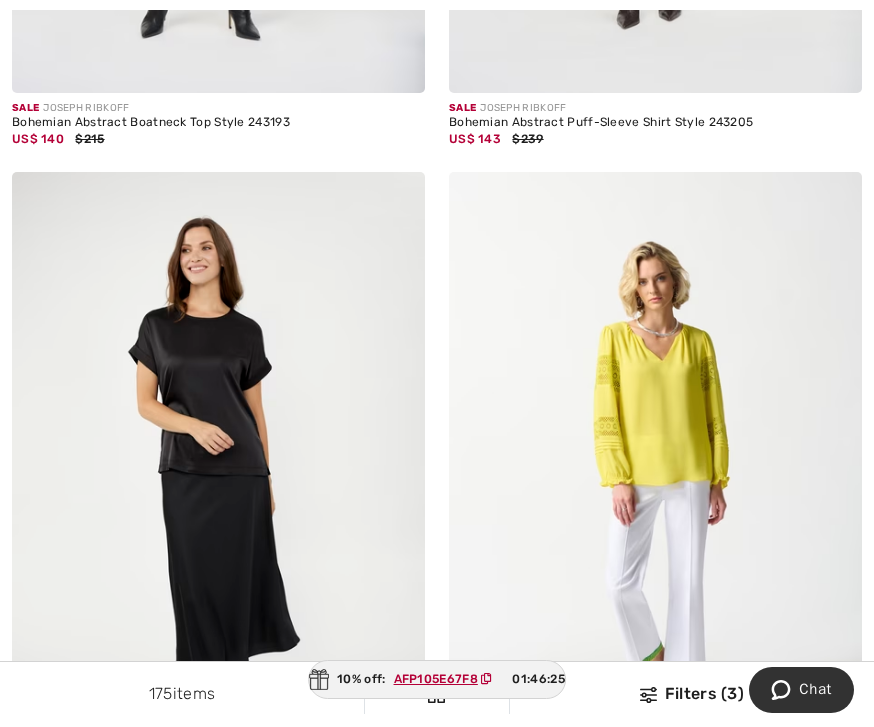 click at bounding box center [655, 482] 